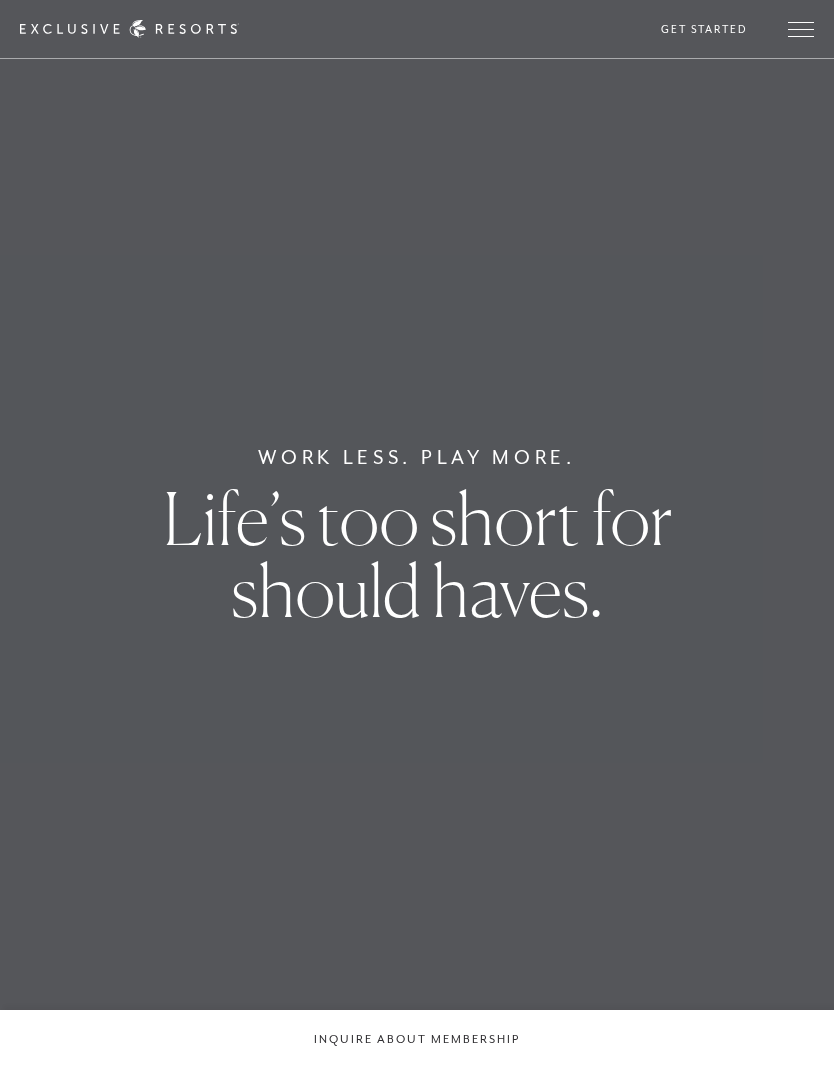 scroll, scrollTop: 0, scrollLeft: 0, axis: both 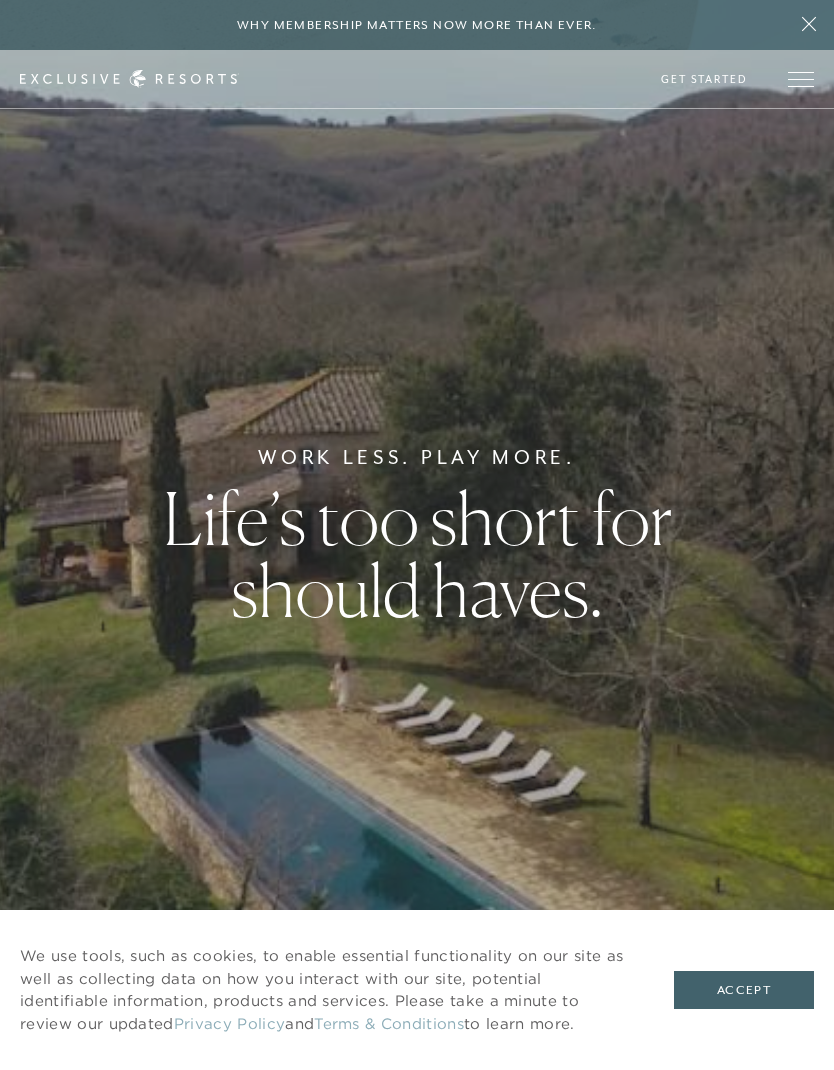 click on "Accept" at bounding box center (744, 990) 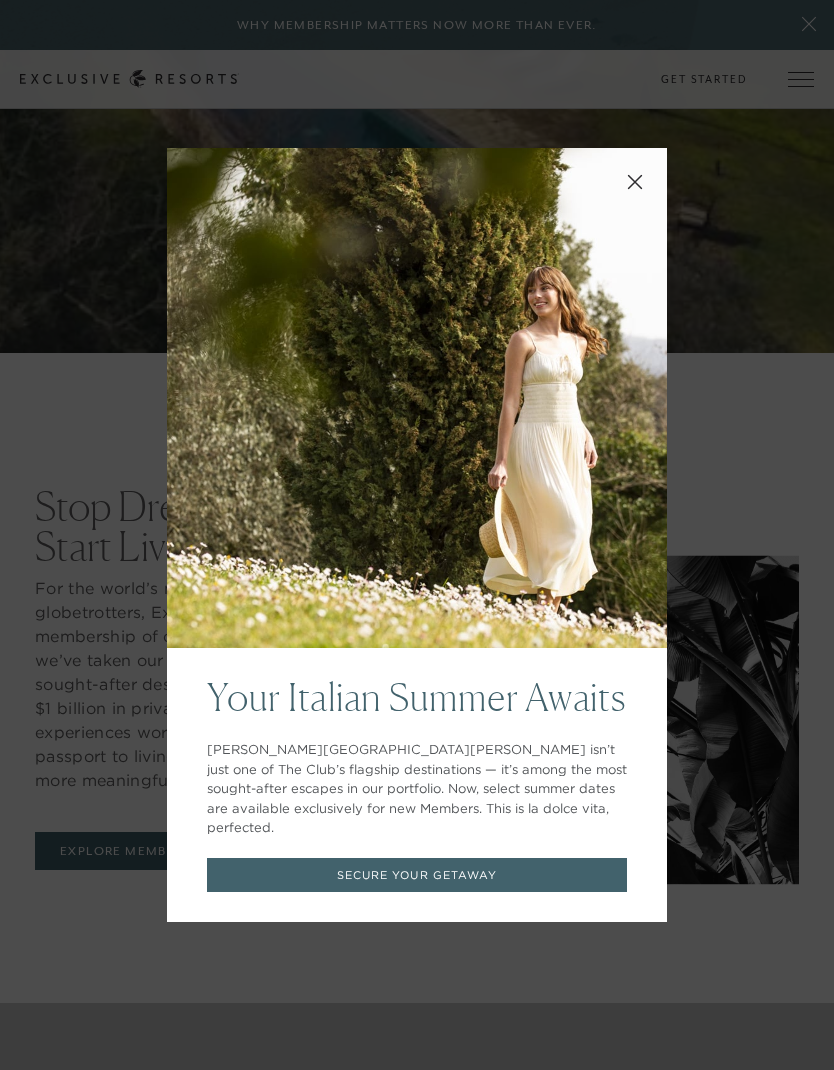 scroll, scrollTop: 0, scrollLeft: 0, axis: both 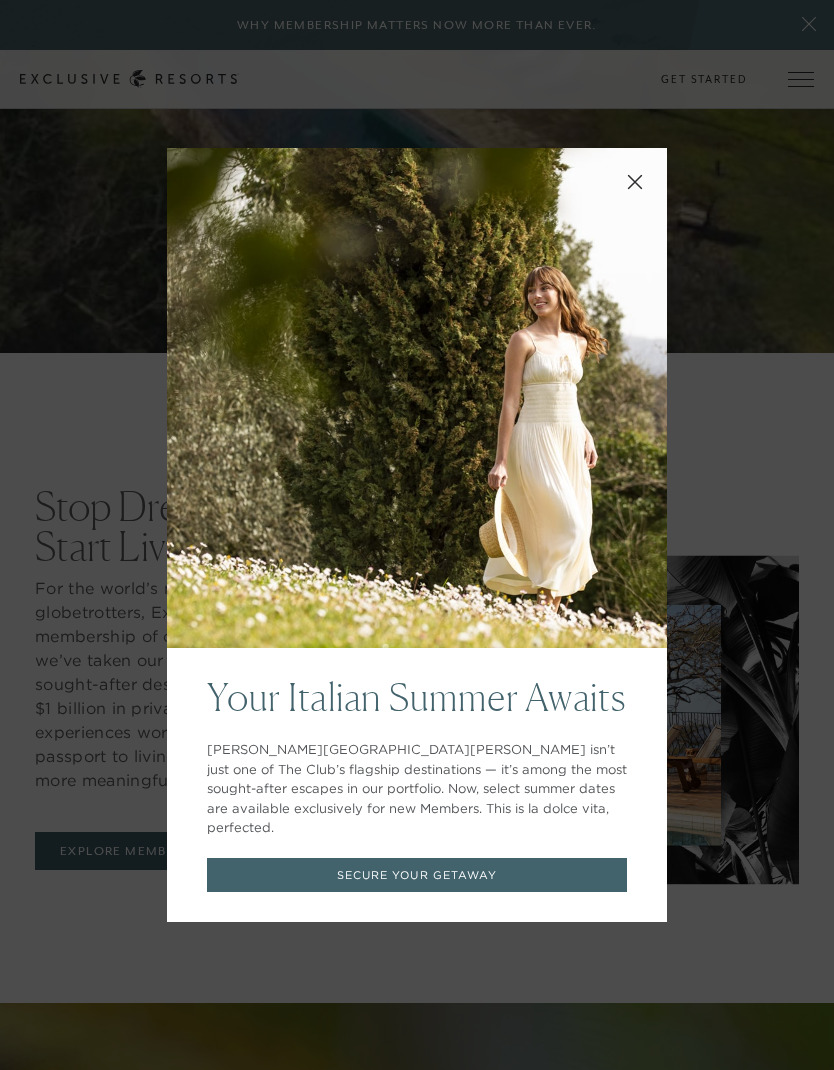 click 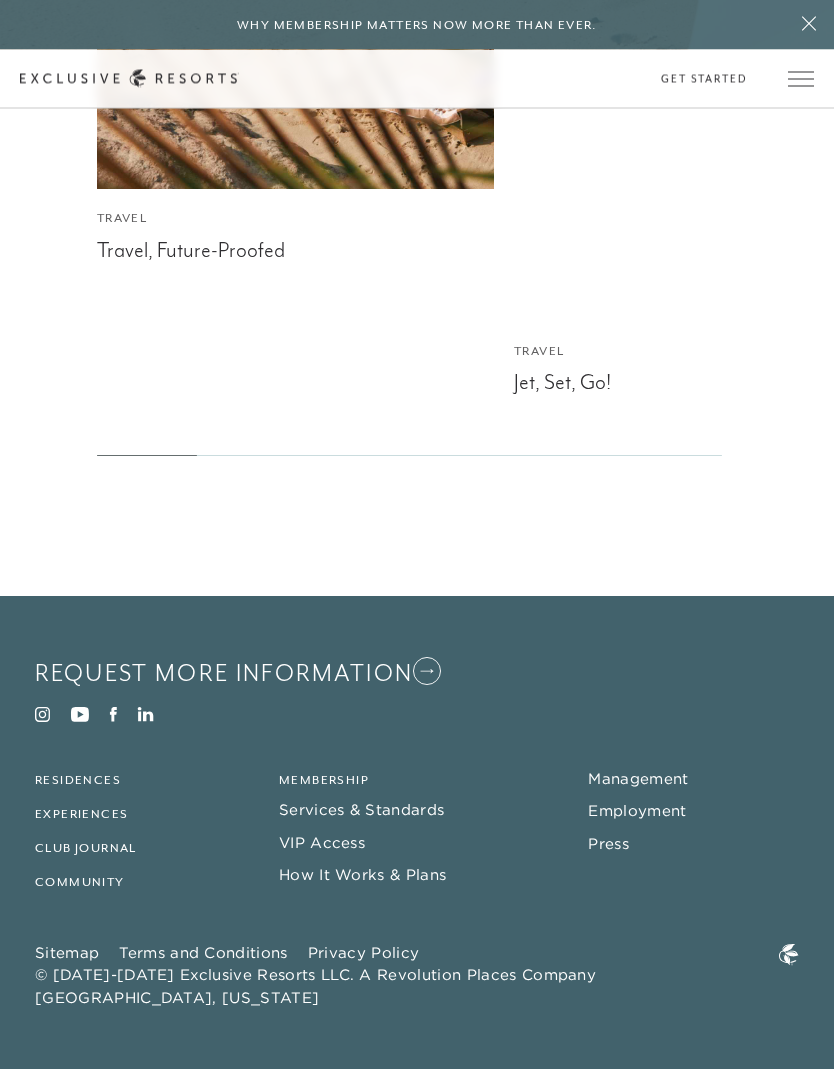 scroll, scrollTop: 8920, scrollLeft: 0, axis: vertical 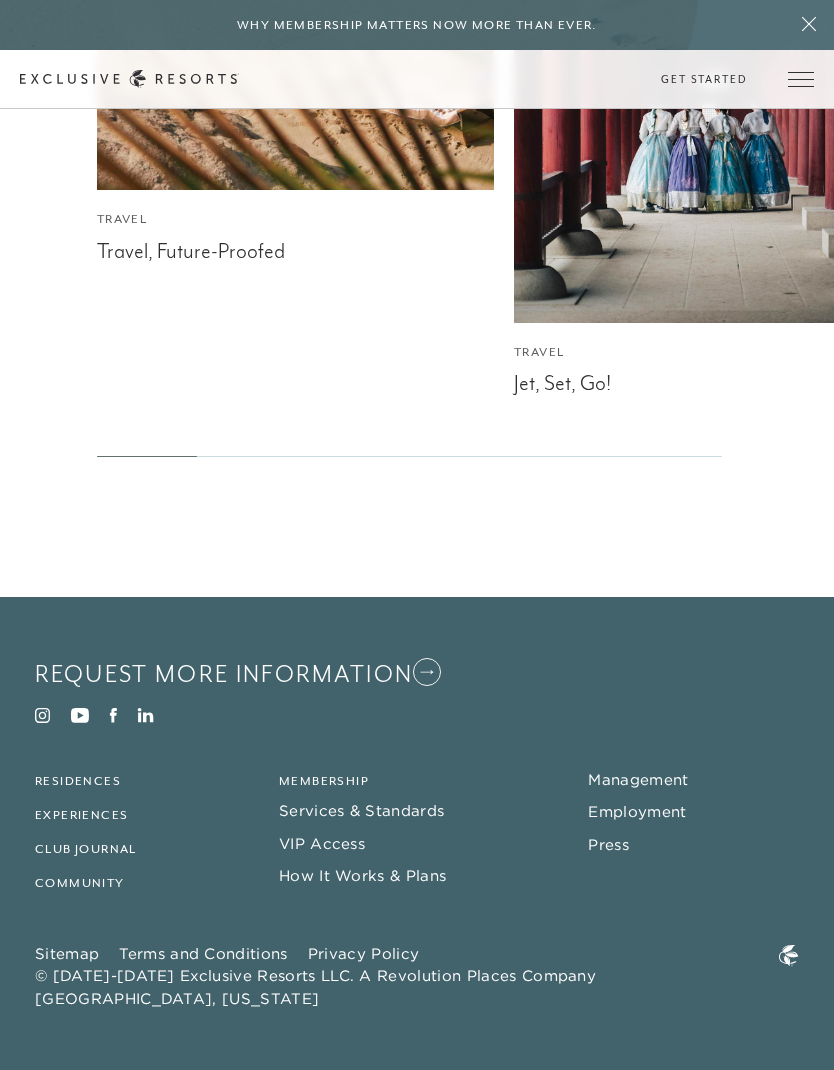 click on "Membership" at bounding box center [324, 781] 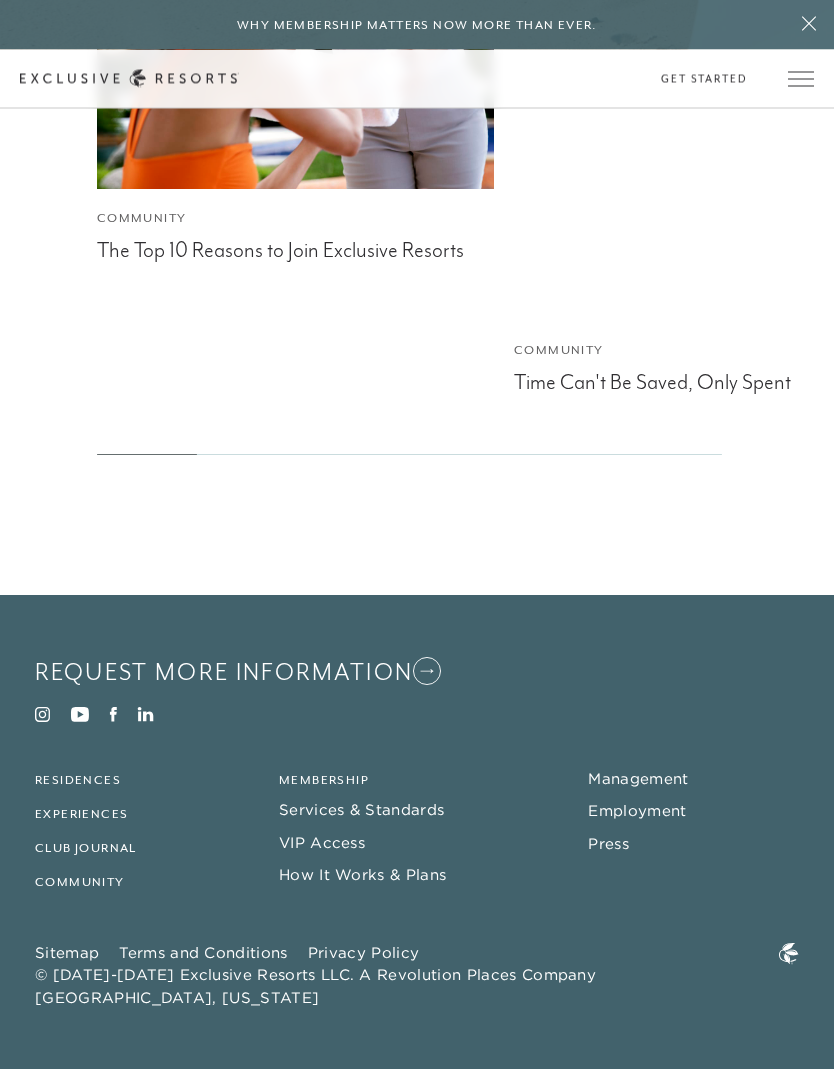 scroll, scrollTop: 7846, scrollLeft: 0, axis: vertical 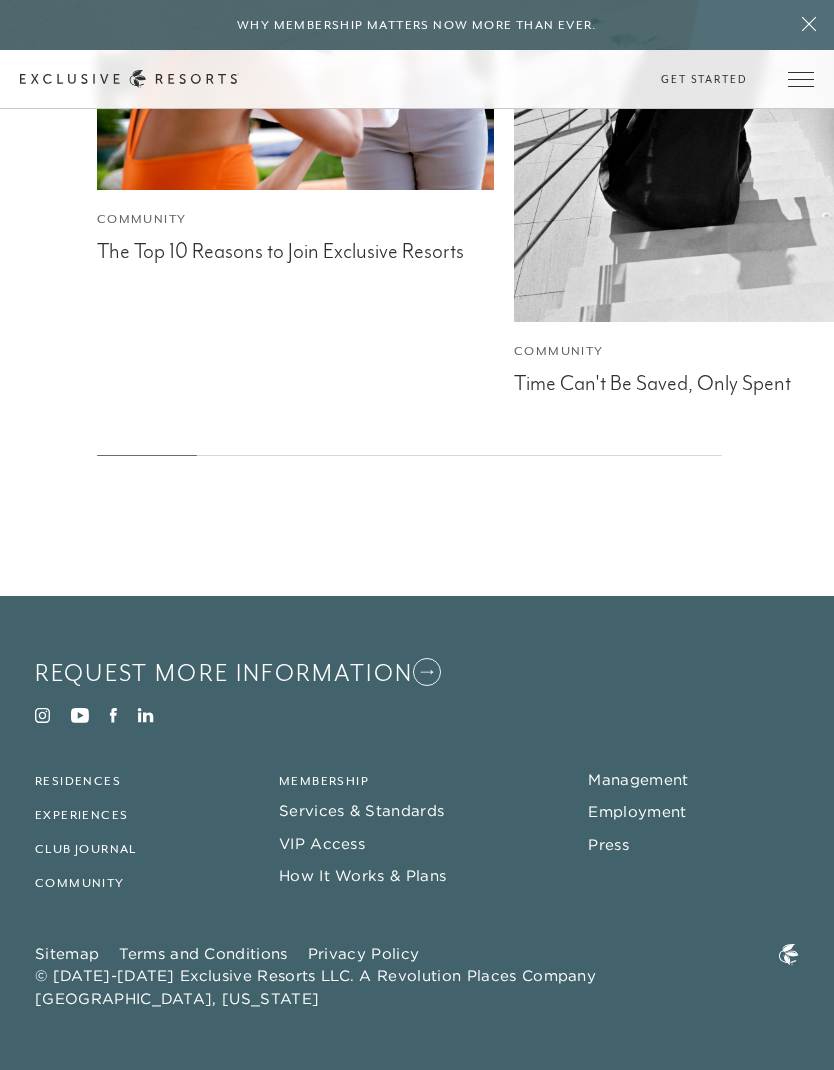 click on "How It Works & Plans" at bounding box center (362, 875) 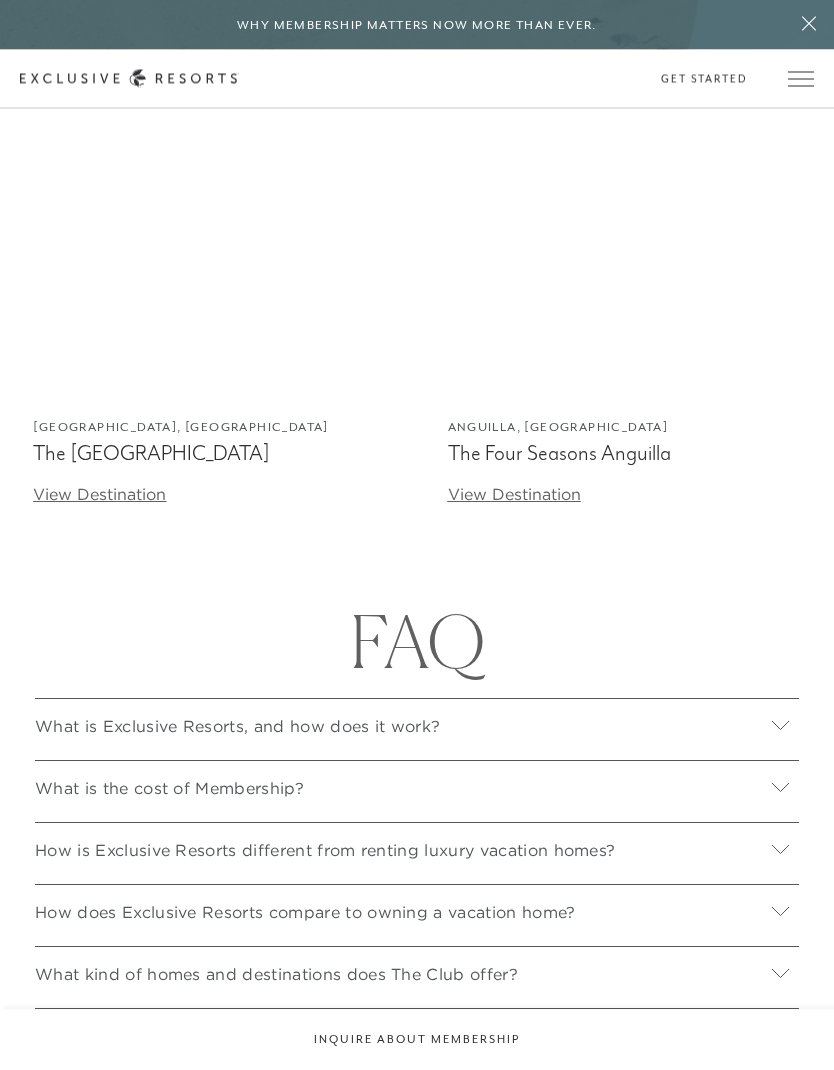 scroll, scrollTop: 6521, scrollLeft: 0, axis: vertical 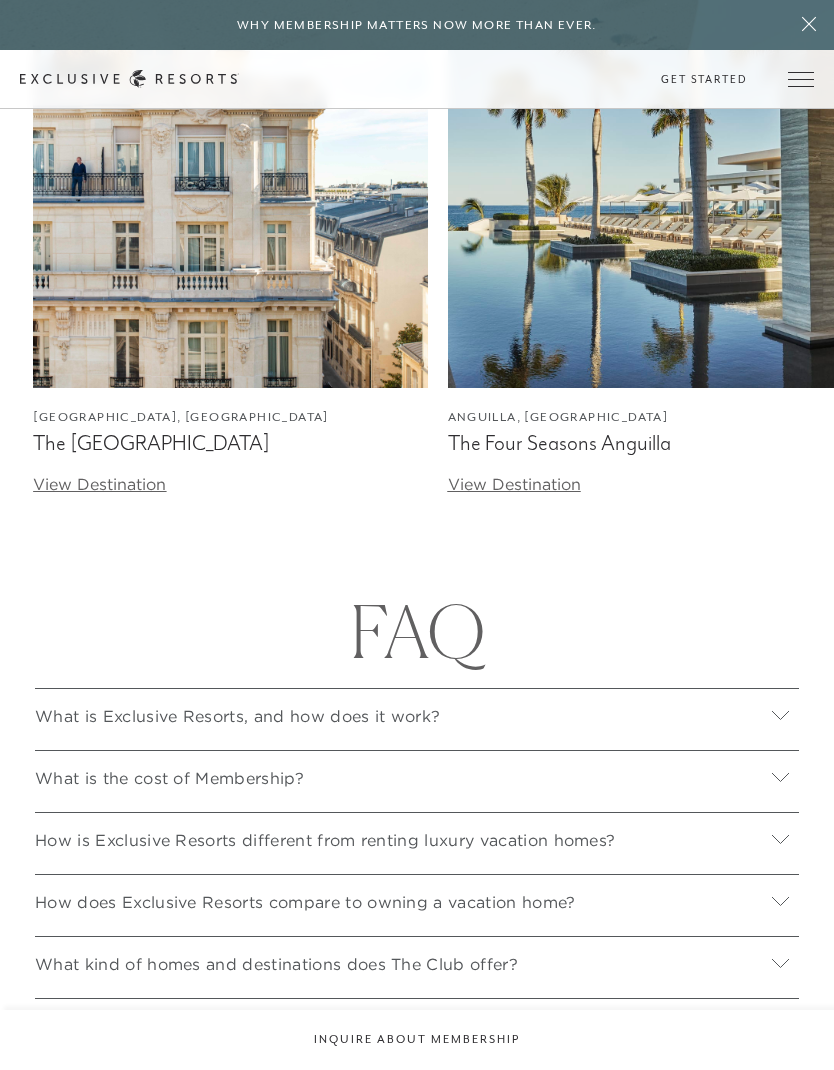 click 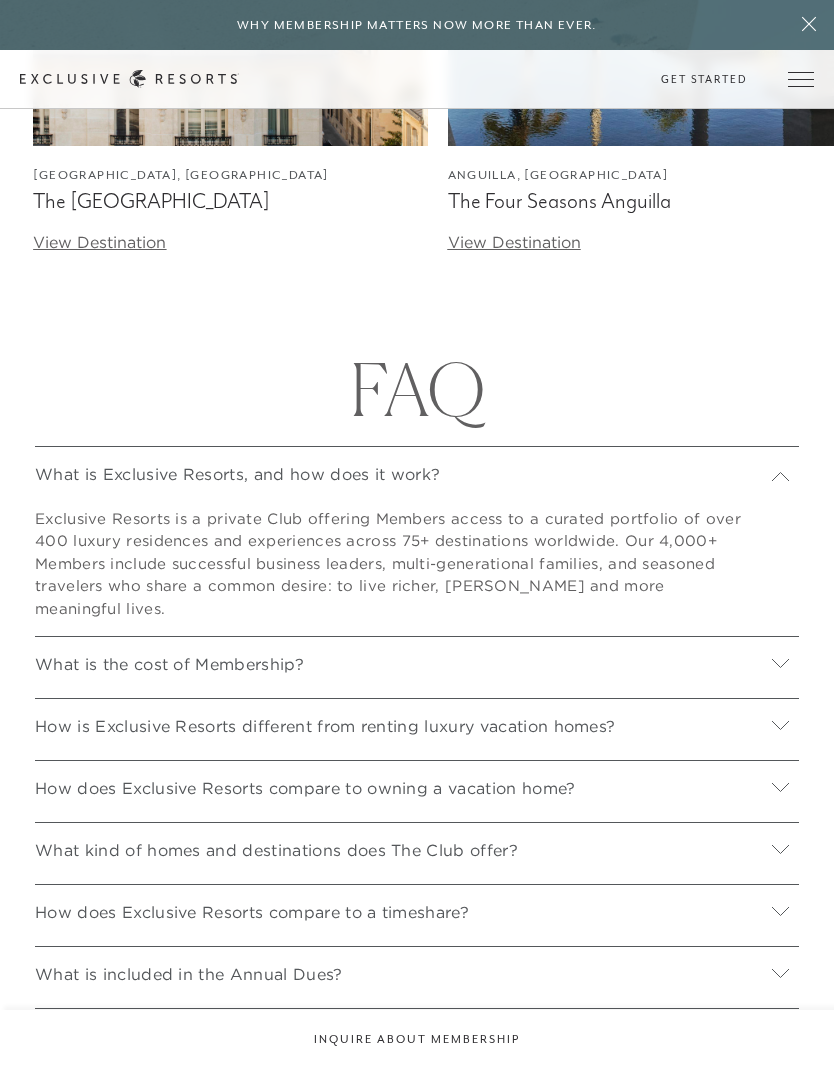 scroll, scrollTop: 6871, scrollLeft: 0, axis: vertical 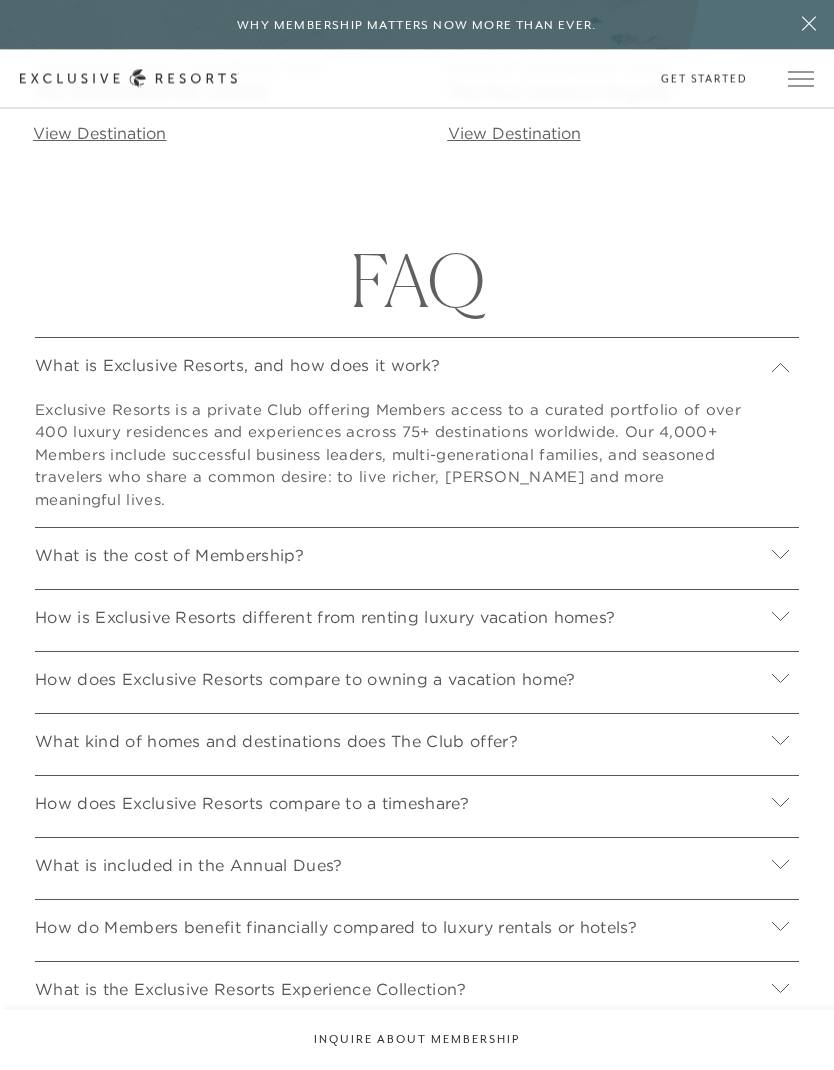 click 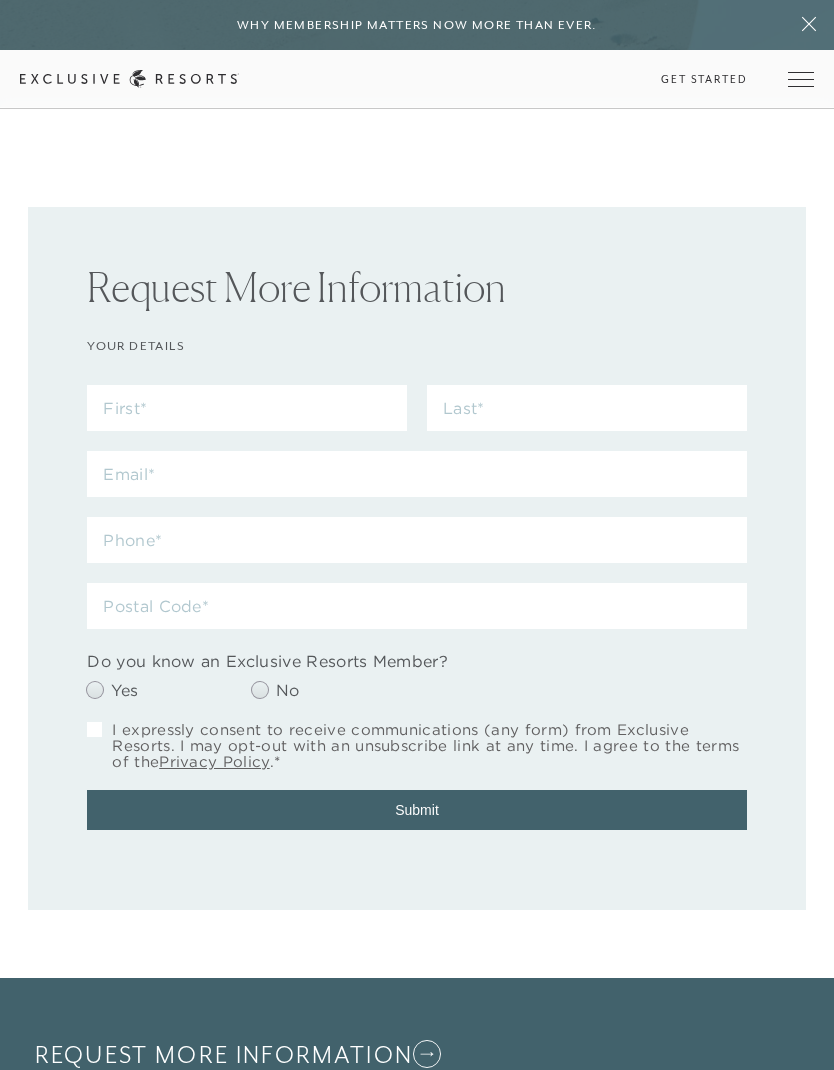 scroll, scrollTop: 9007, scrollLeft: 0, axis: vertical 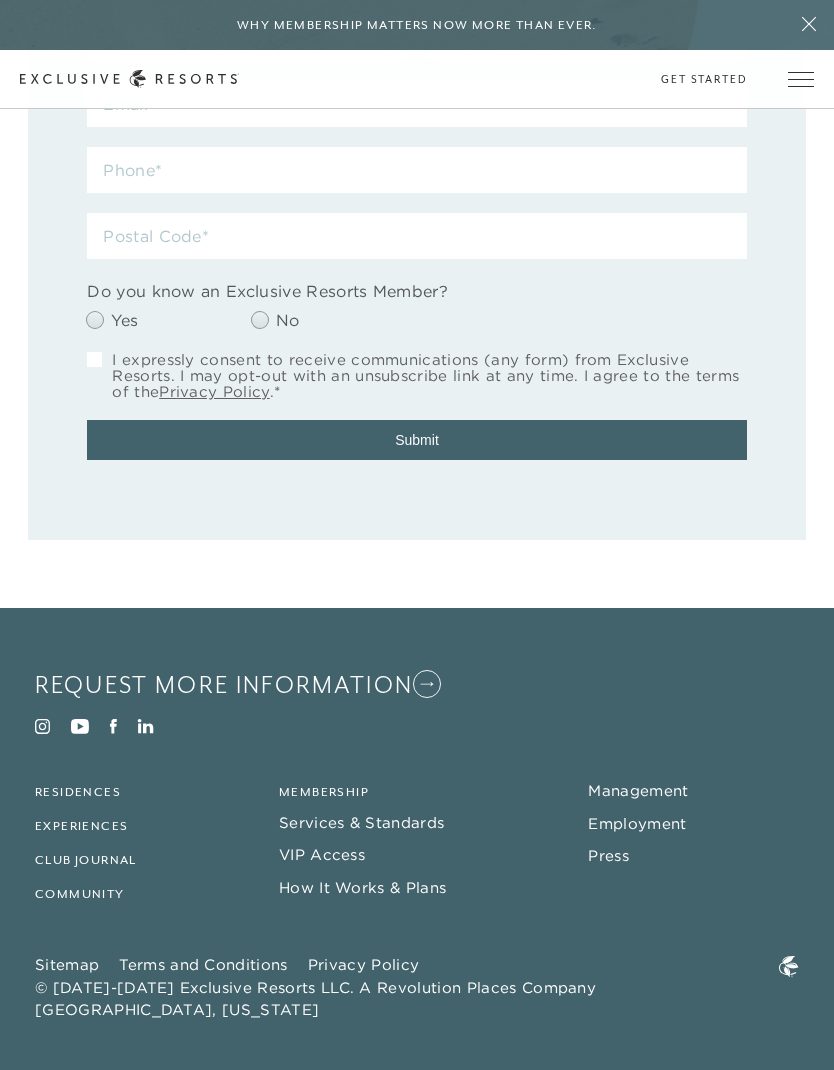 click on "Management" at bounding box center [693, 791] 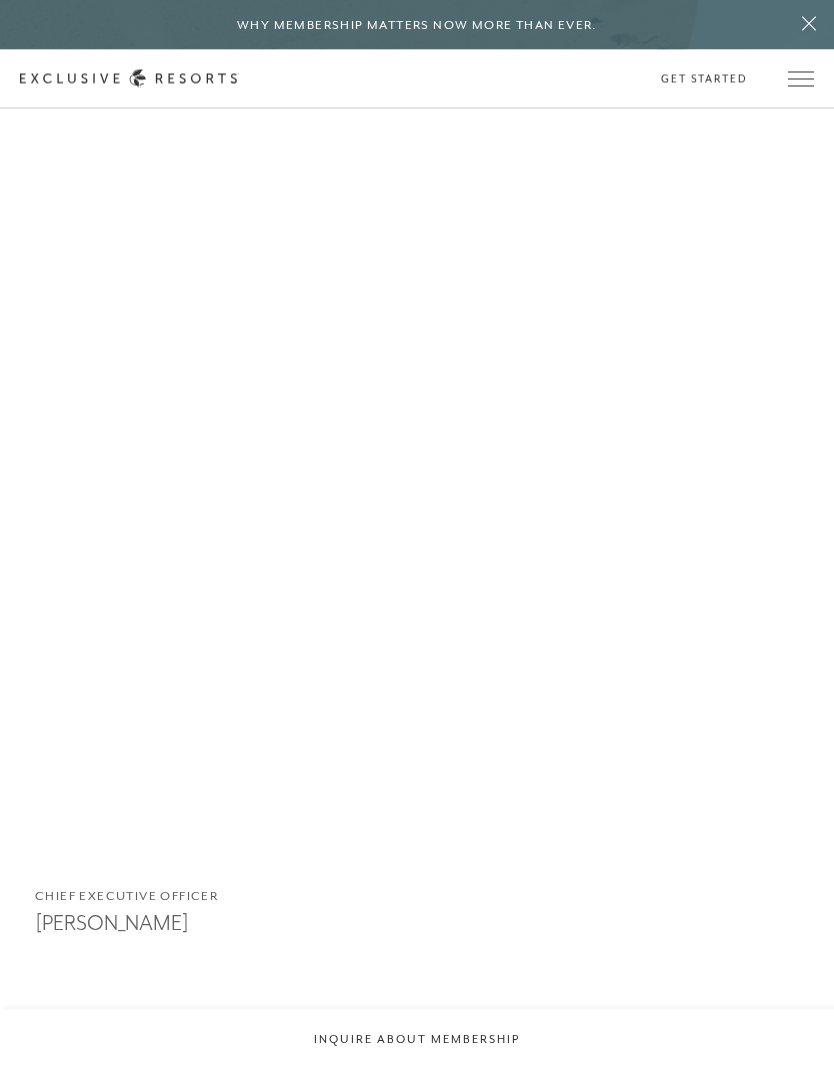 scroll, scrollTop: 1379, scrollLeft: 0, axis: vertical 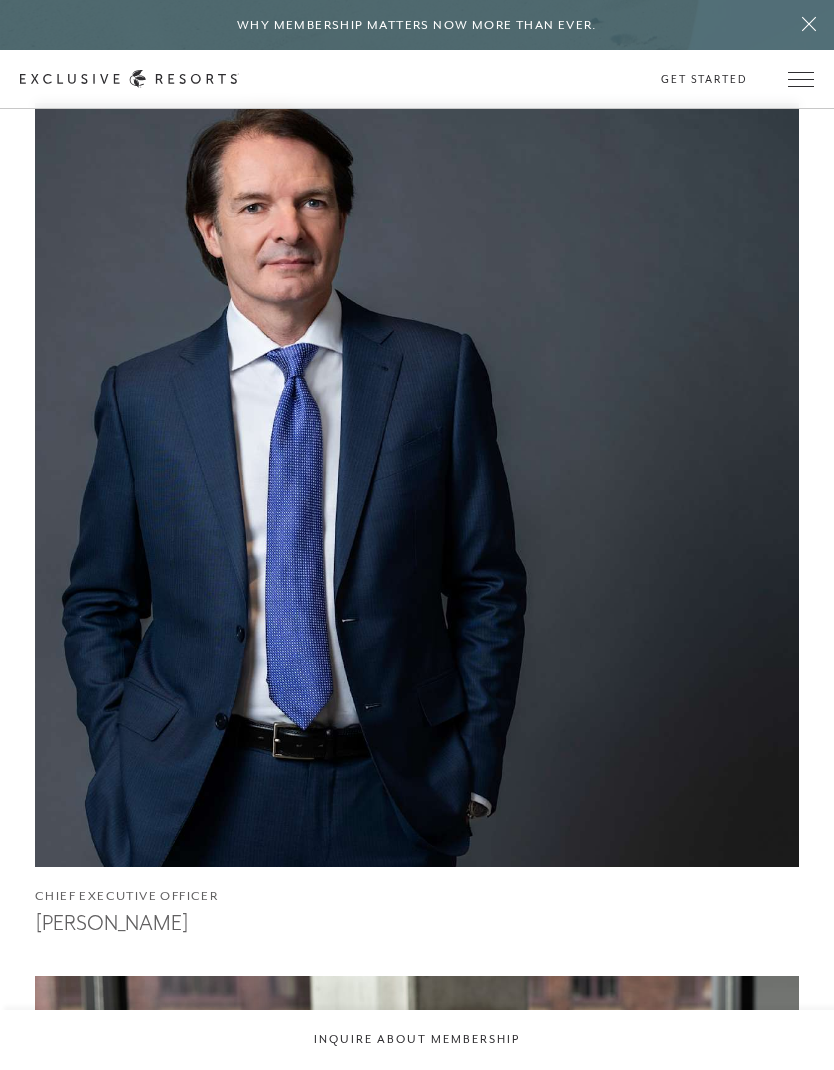 click at bounding box center (417, 485) 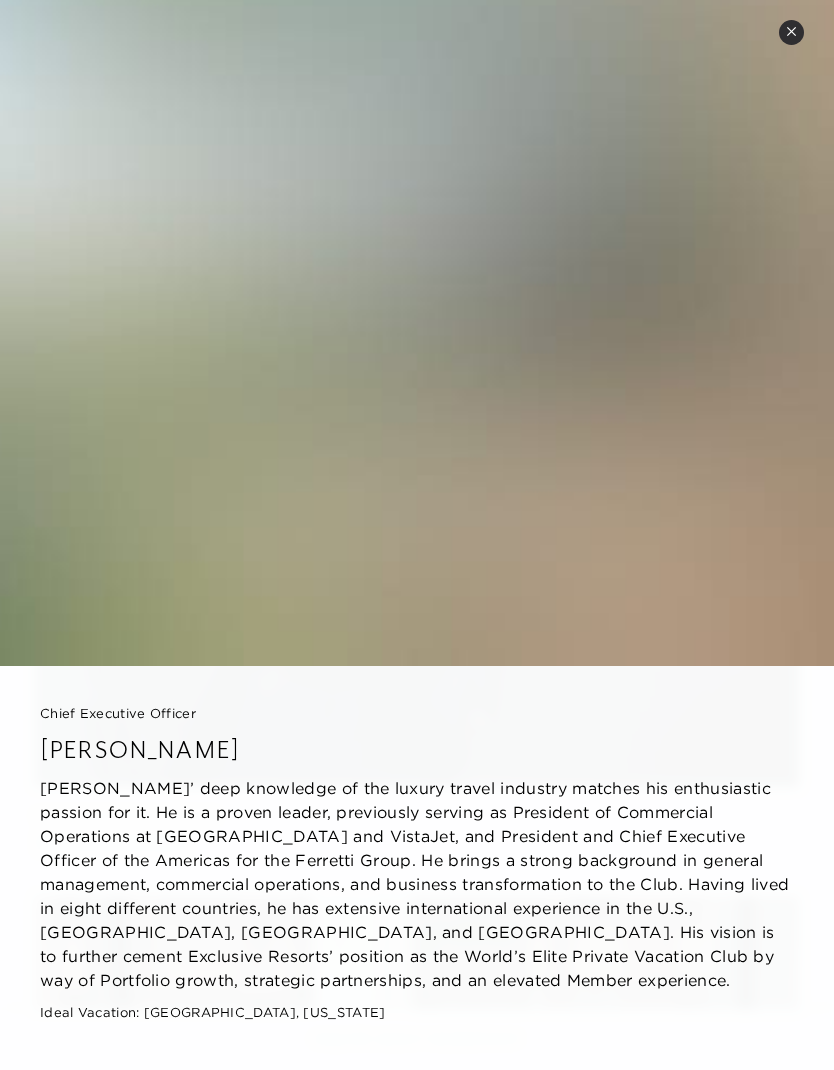 scroll, scrollTop: 124, scrollLeft: 0, axis: vertical 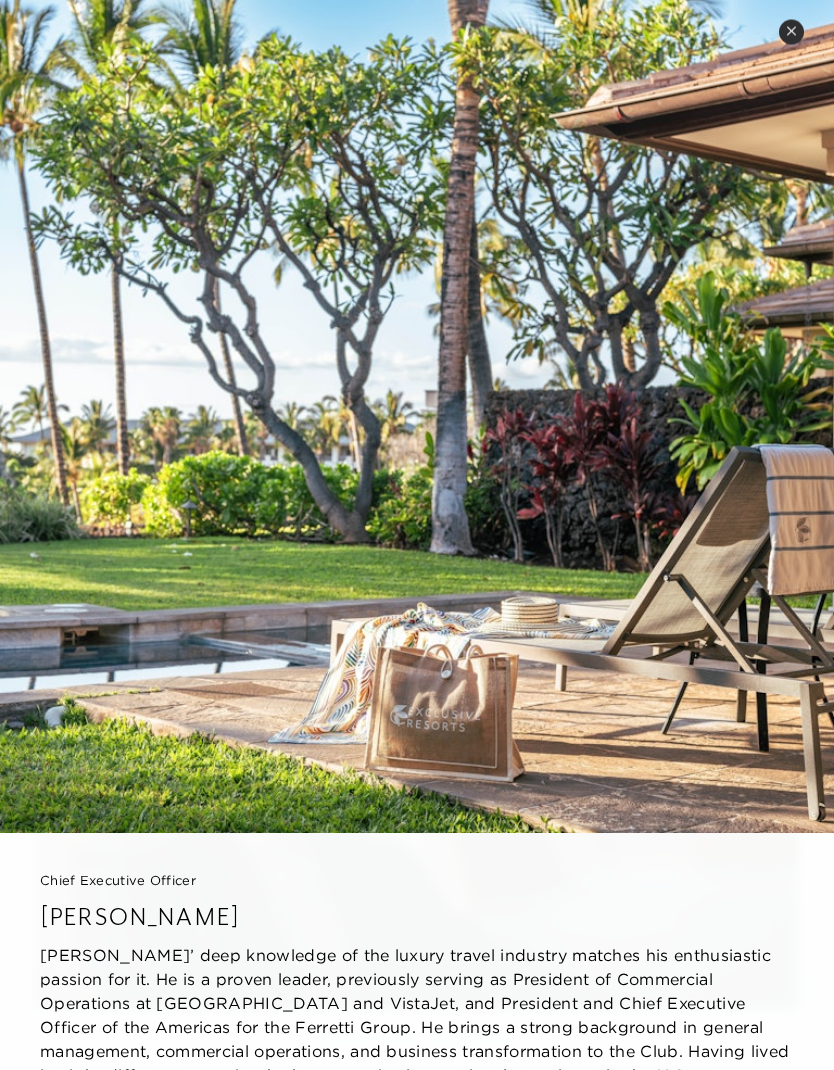 click 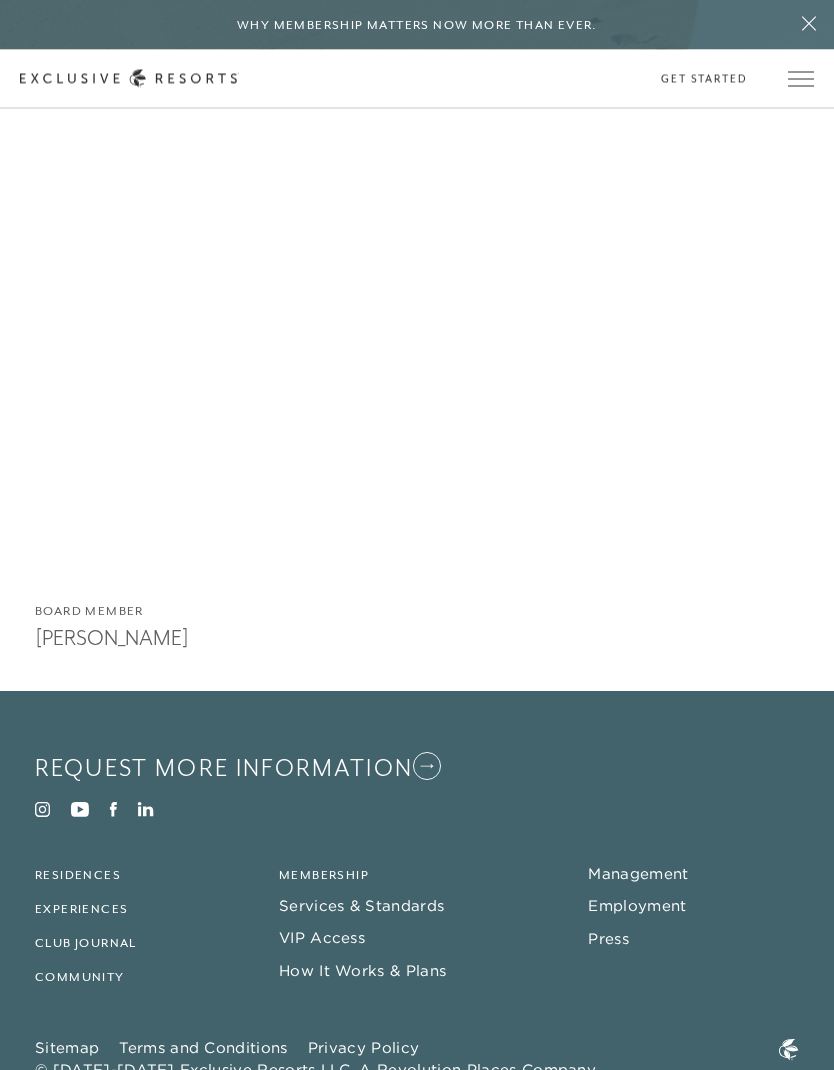 scroll, scrollTop: 18672, scrollLeft: 0, axis: vertical 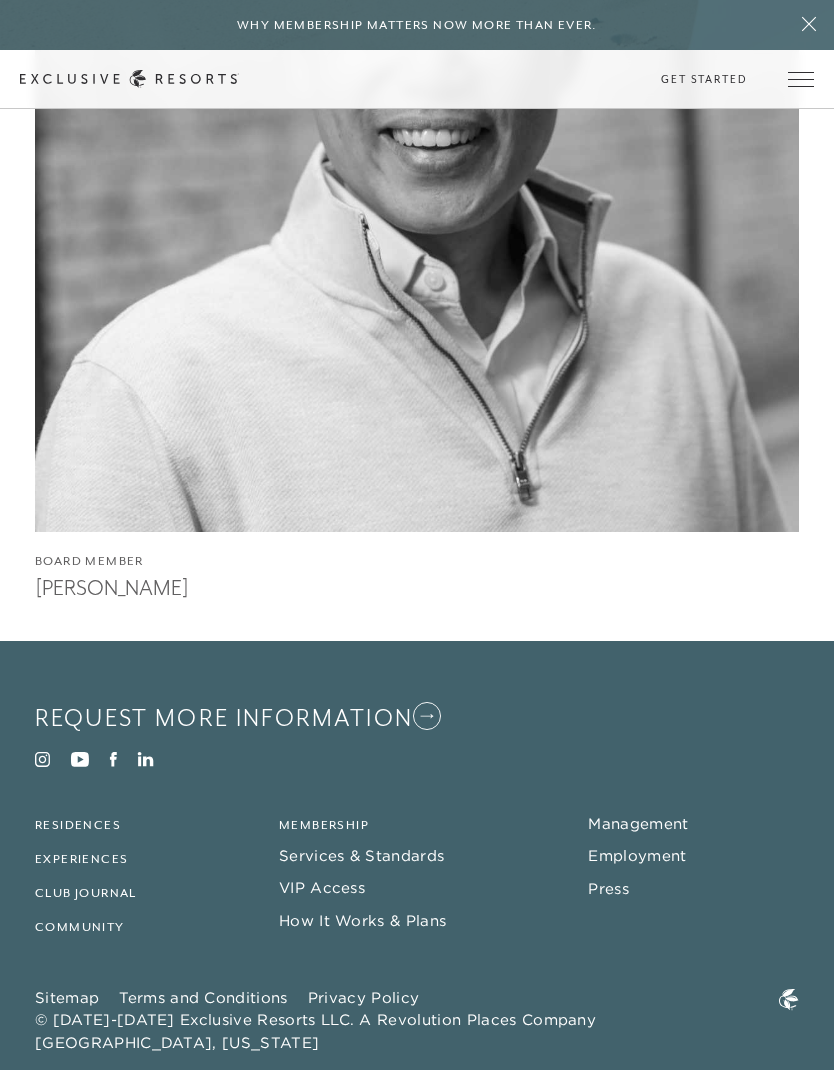 click on "Press" at bounding box center (608, 888) 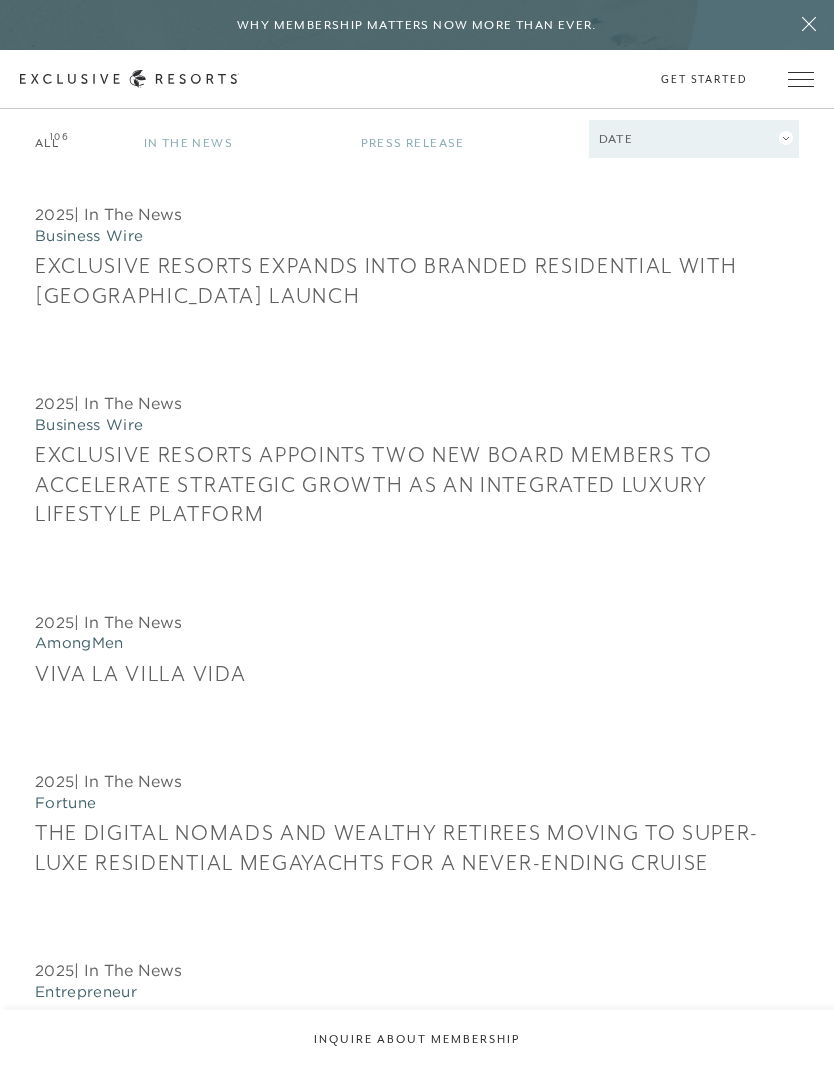 scroll, scrollTop: 3669, scrollLeft: 0, axis: vertical 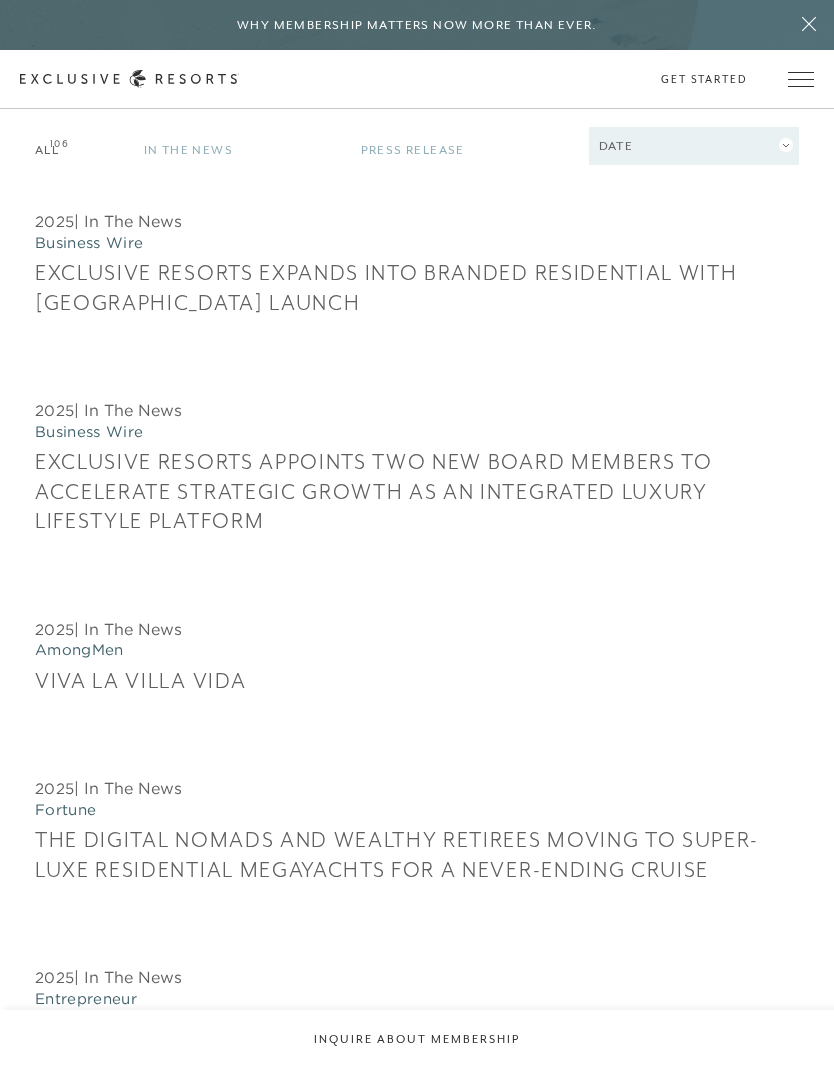 click on "Date" at bounding box center [694, 146] 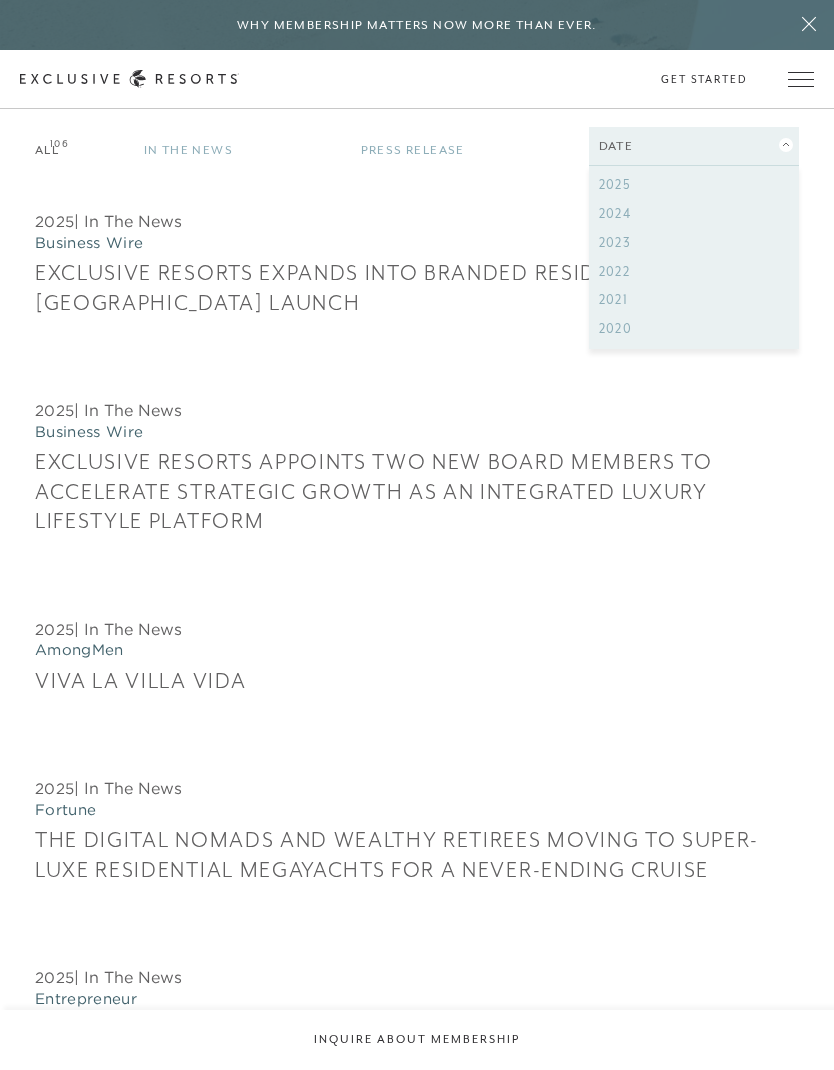 click on "2020" at bounding box center (694, 329) 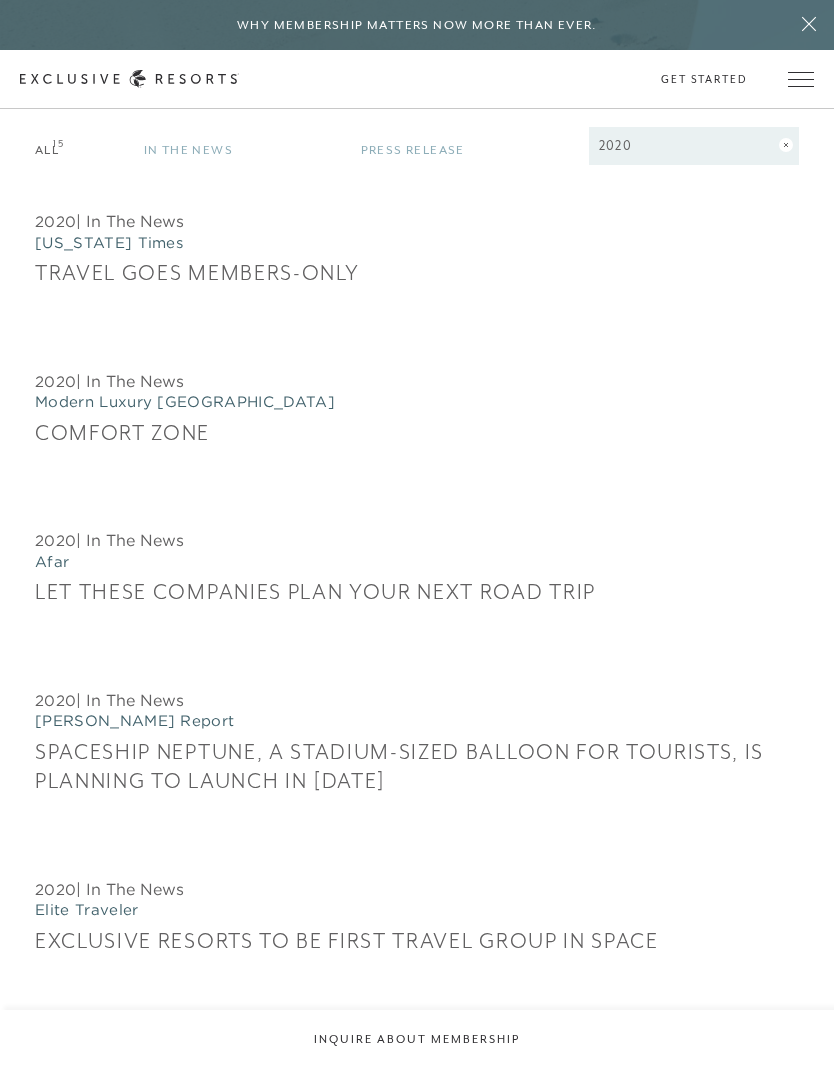 click on "2020" at bounding box center (694, 146) 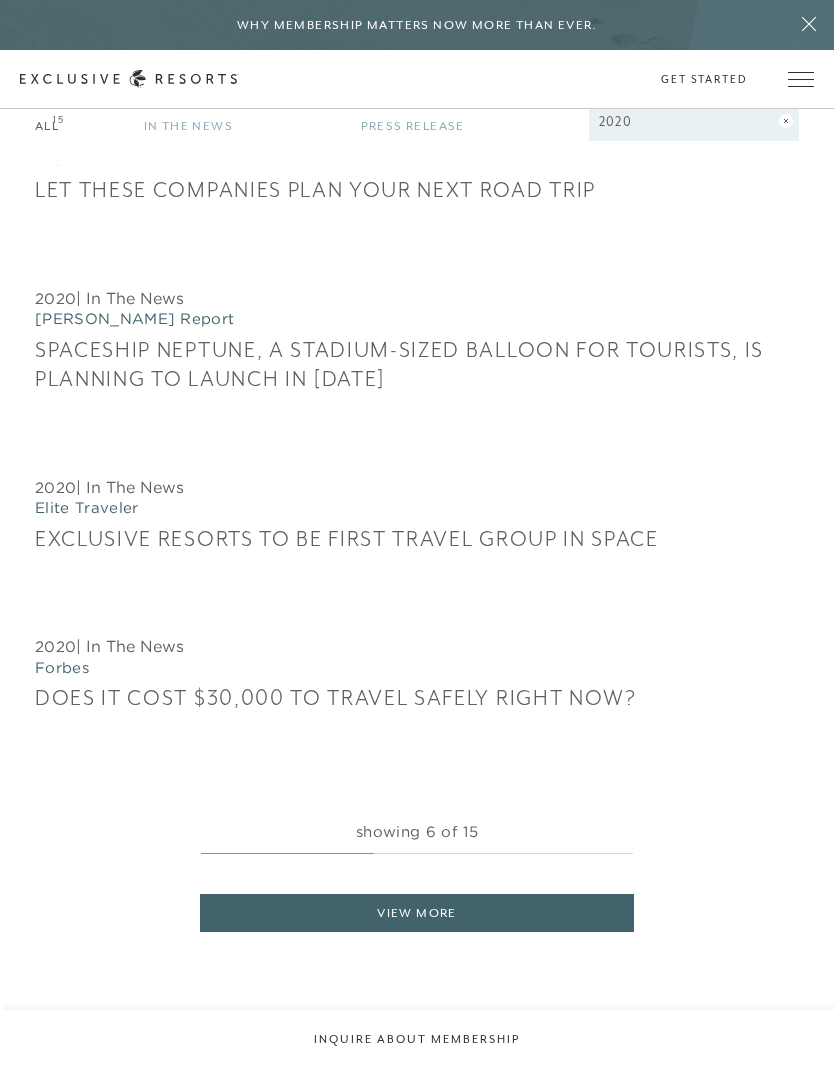 scroll, scrollTop: 4070, scrollLeft: 0, axis: vertical 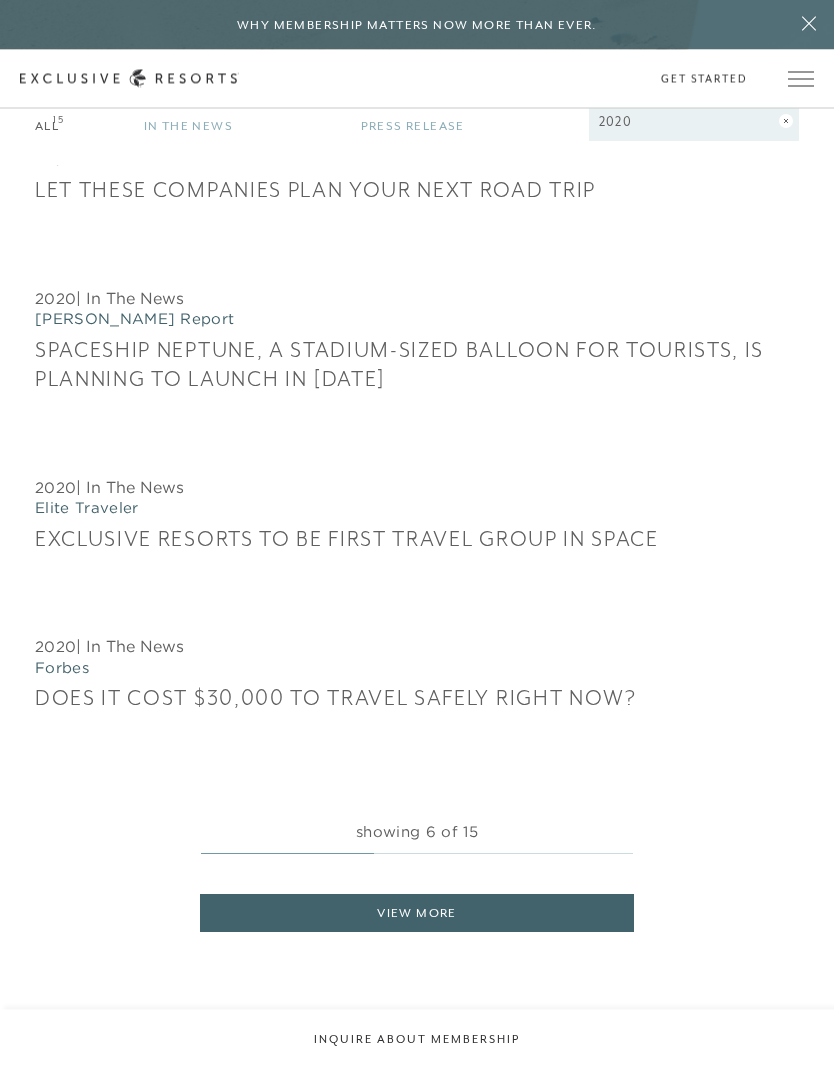click on "Exclusive Resorts to be First Travel Group in Space" at bounding box center [347, 541] 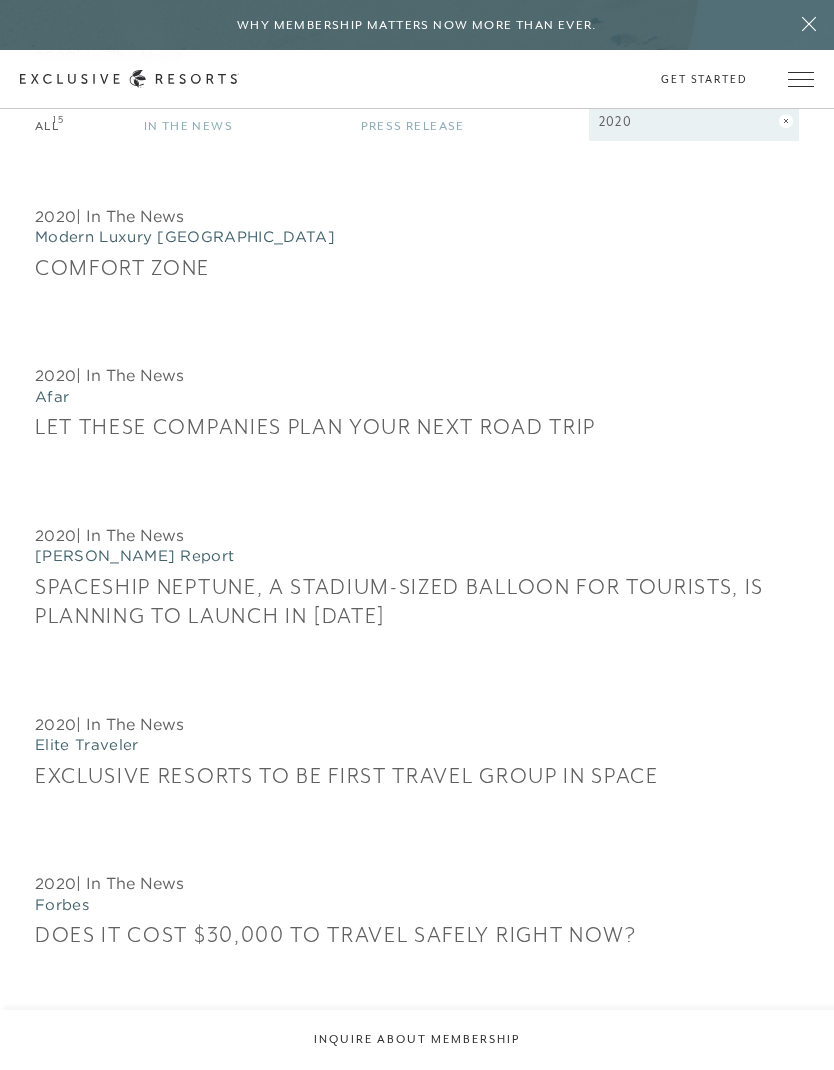 scroll, scrollTop: 3819, scrollLeft: 0, axis: vertical 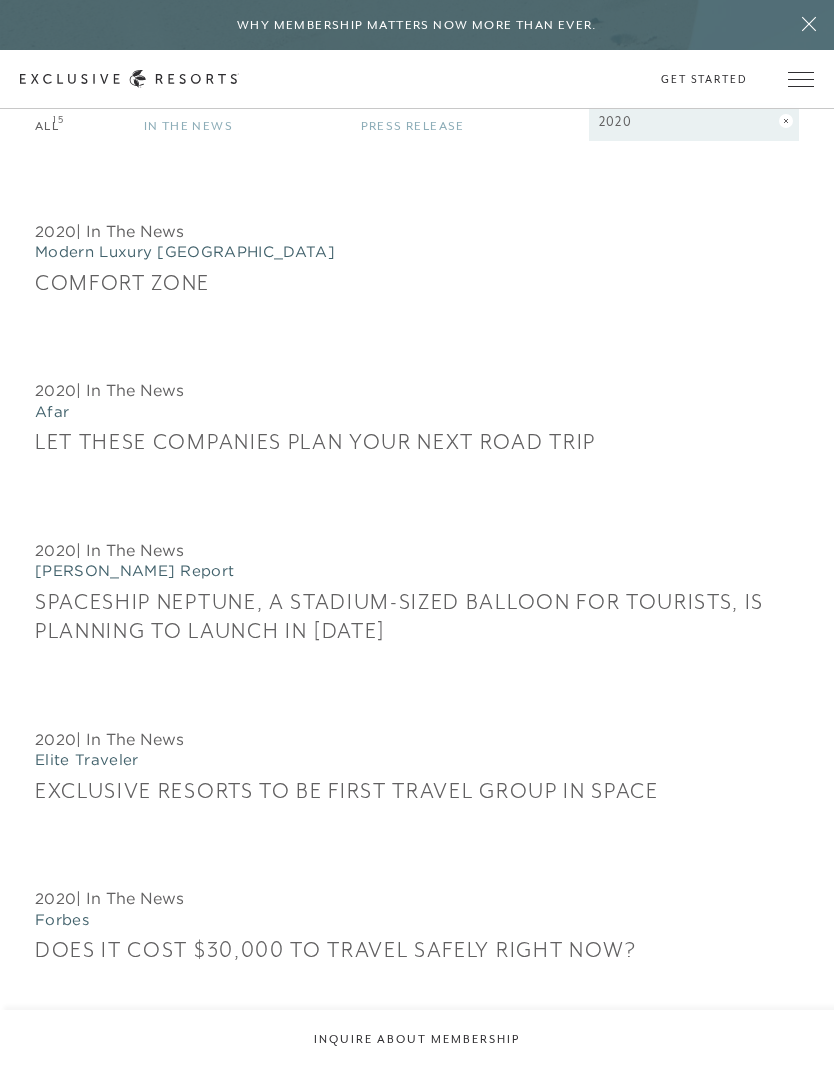 click on "Press Release  15" at bounding box center (461, 119) 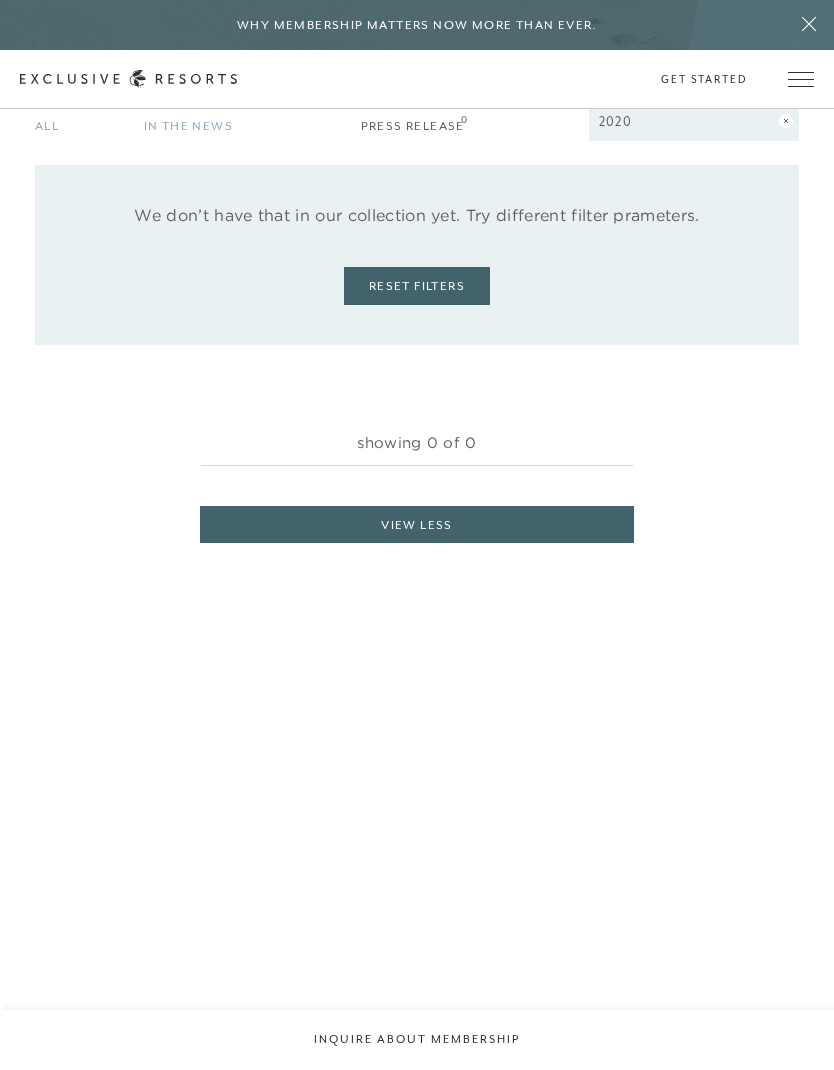 scroll, scrollTop: 3687, scrollLeft: 0, axis: vertical 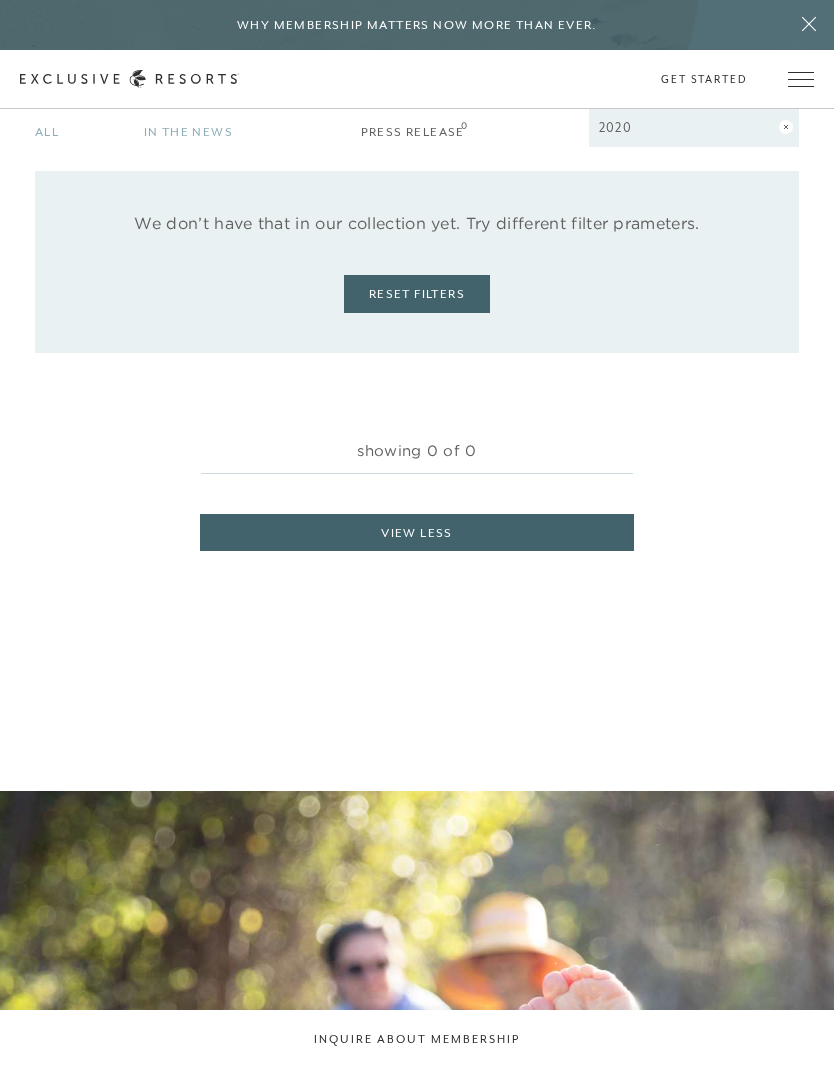 click on "2020" at bounding box center [694, 128] 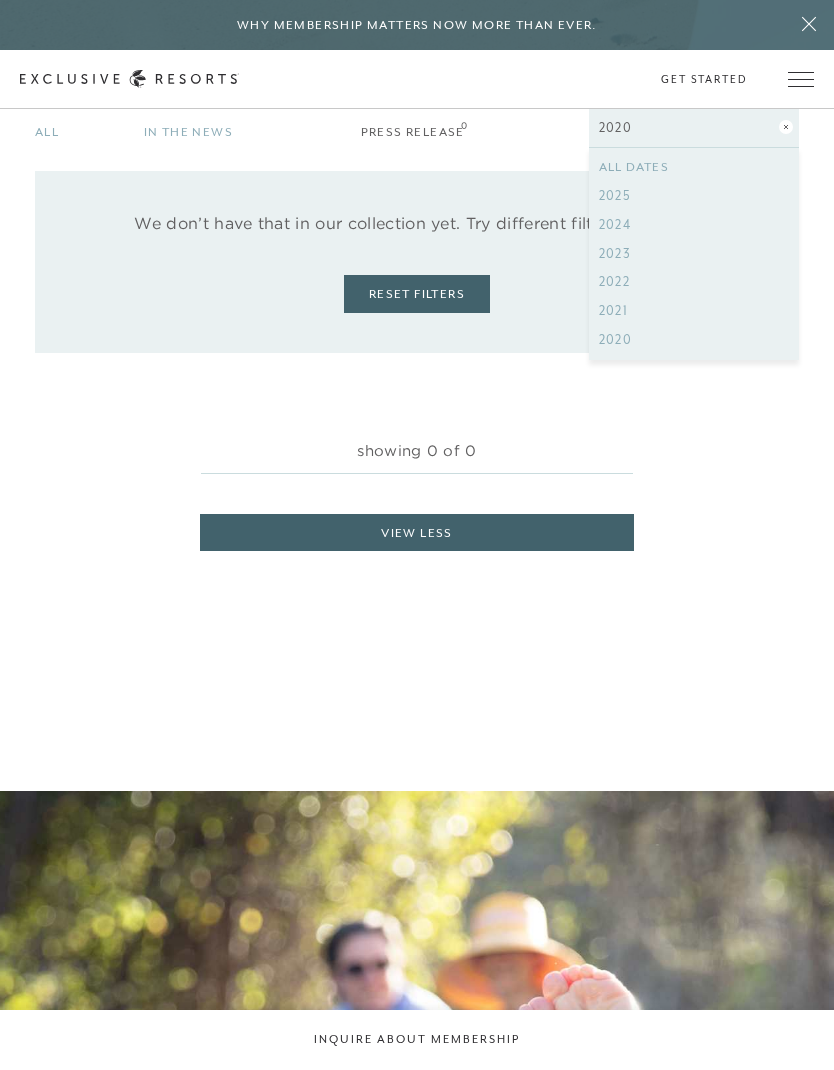 click on "All Dates" at bounding box center [694, 167] 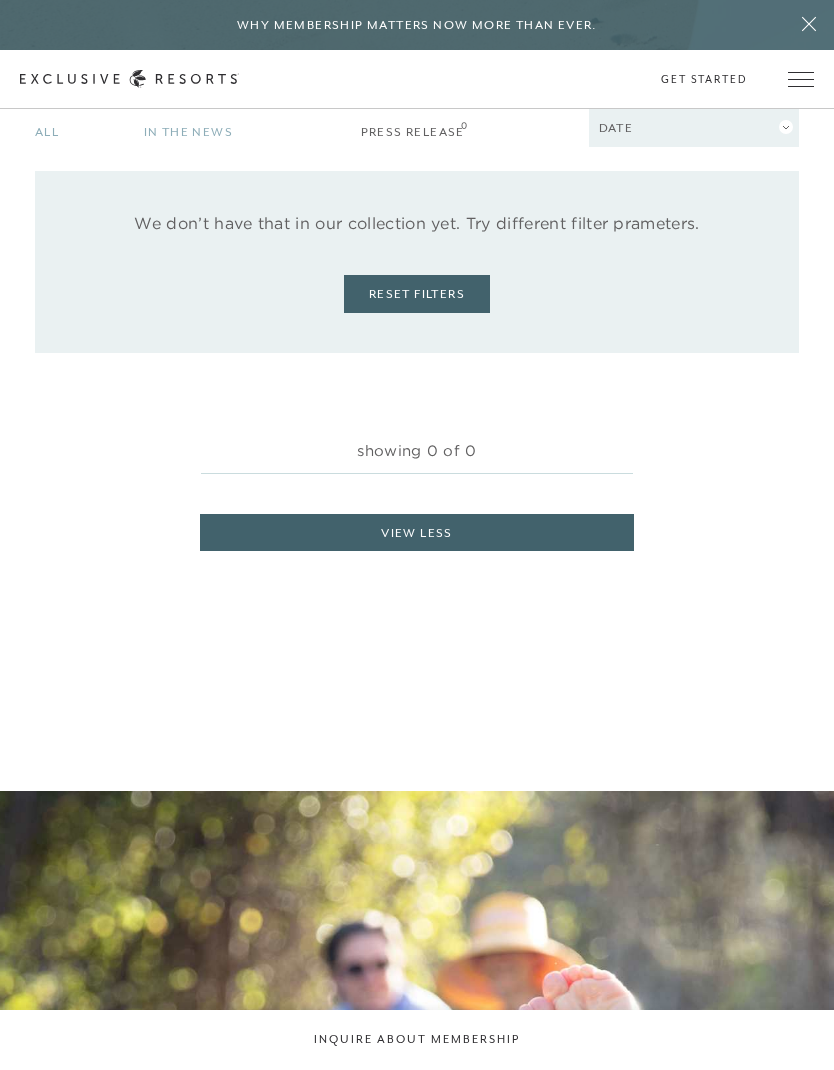 click on "Press Release  0" at bounding box center [461, 125] 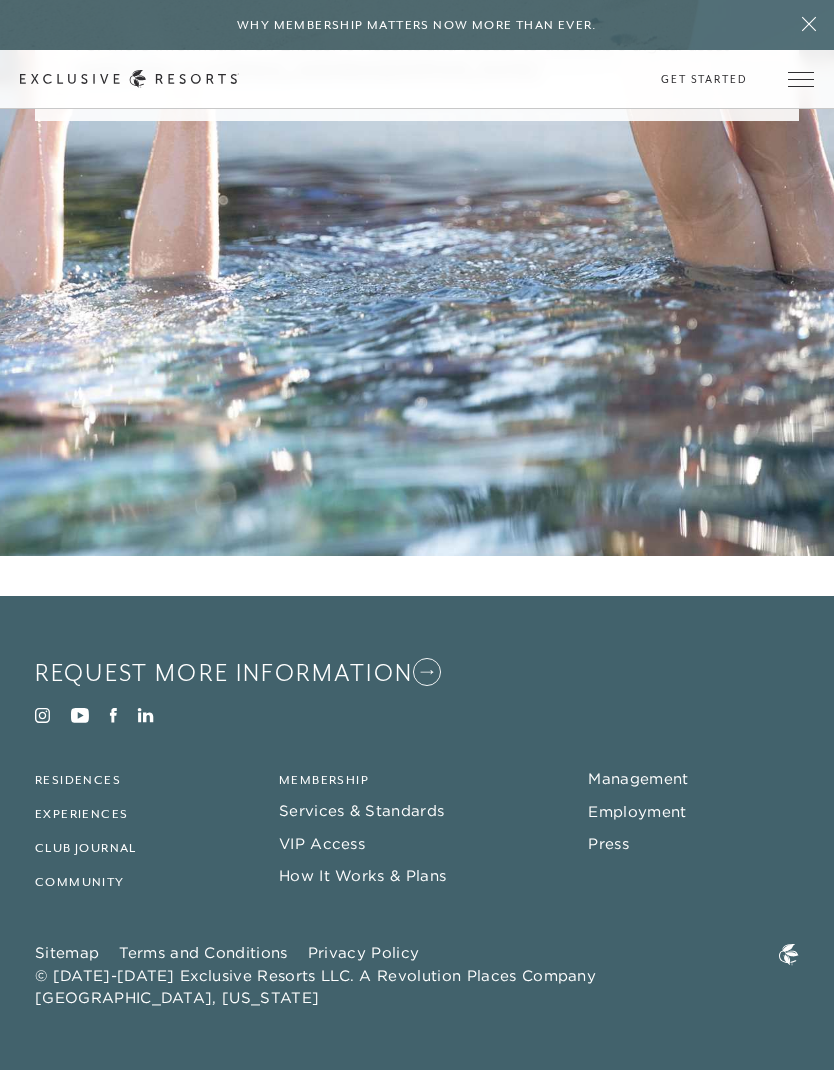 scroll, scrollTop: 5204, scrollLeft: 0, axis: vertical 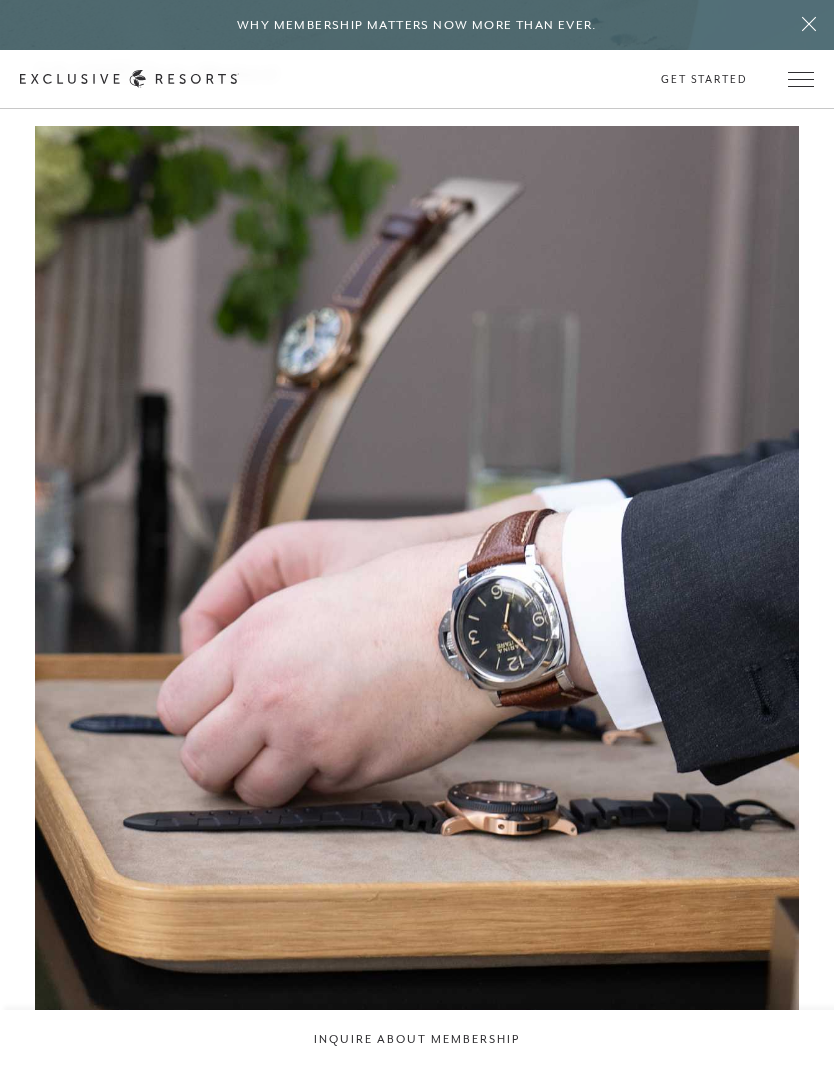 click 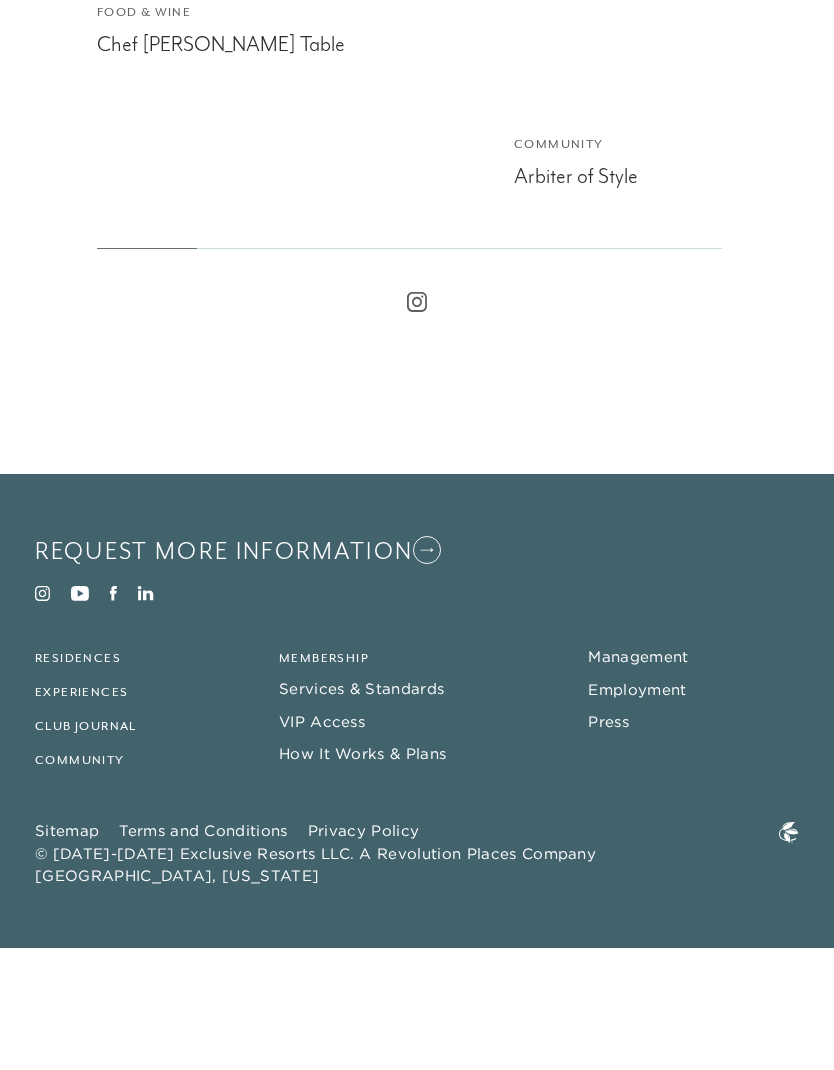 scroll, scrollTop: 18468, scrollLeft: 0, axis: vertical 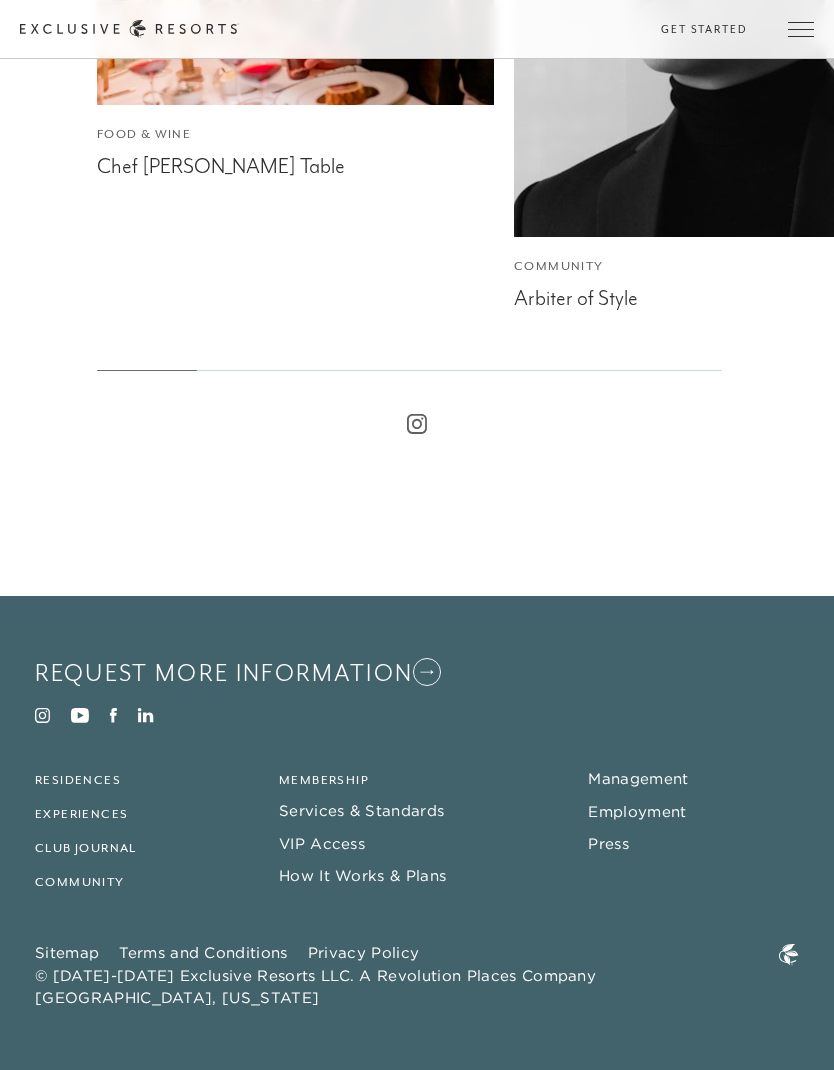 click on "Employment" at bounding box center (637, 811) 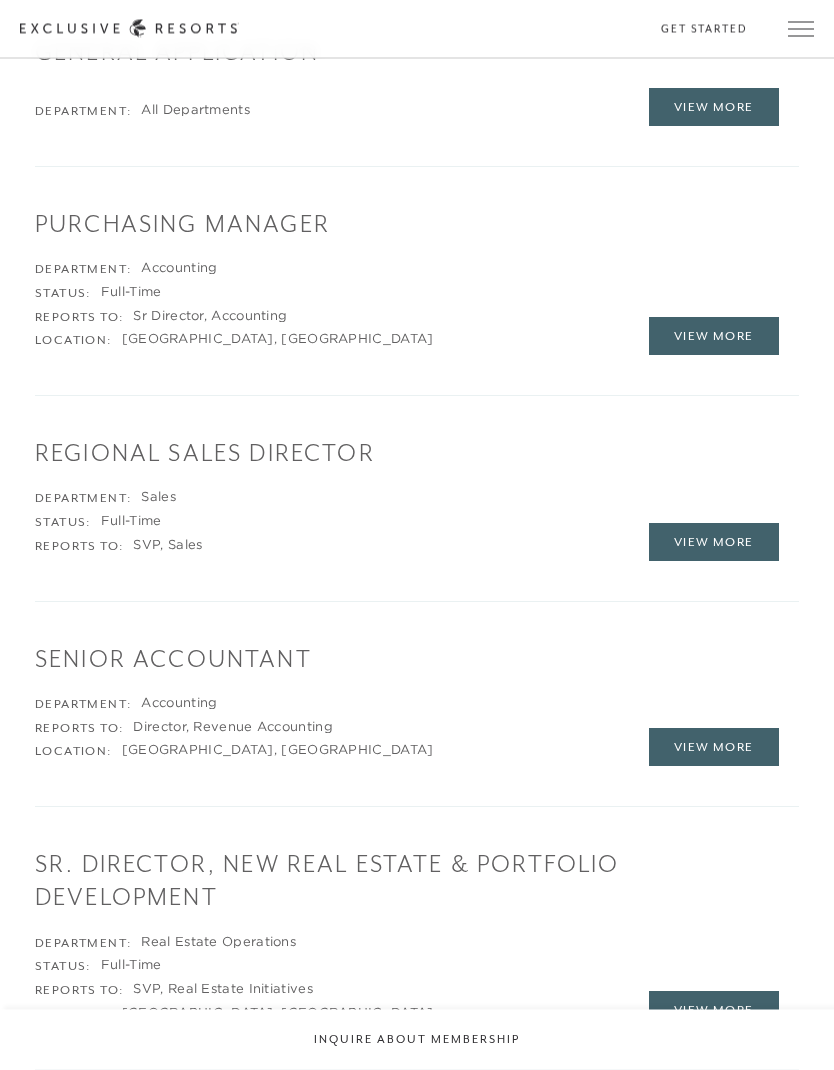 scroll, scrollTop: 3113, scrollLeft: 0, axis: vertical 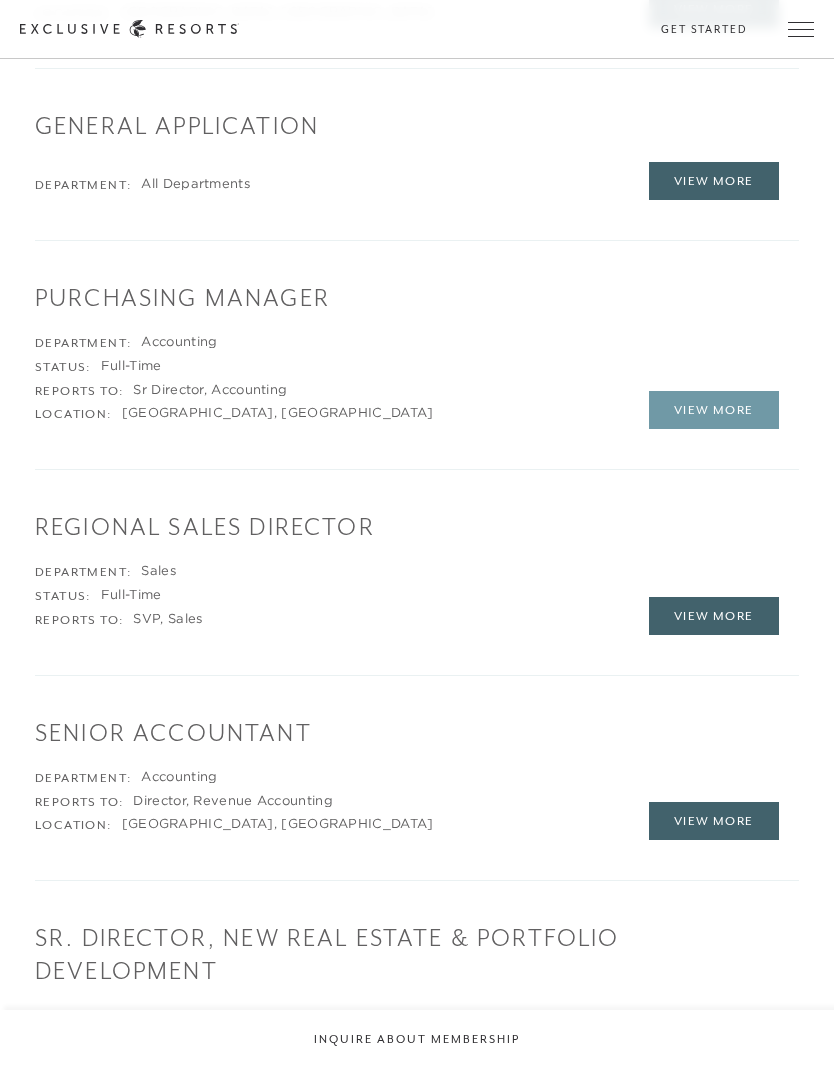 click on "View More" at bounding box center (714, 410) 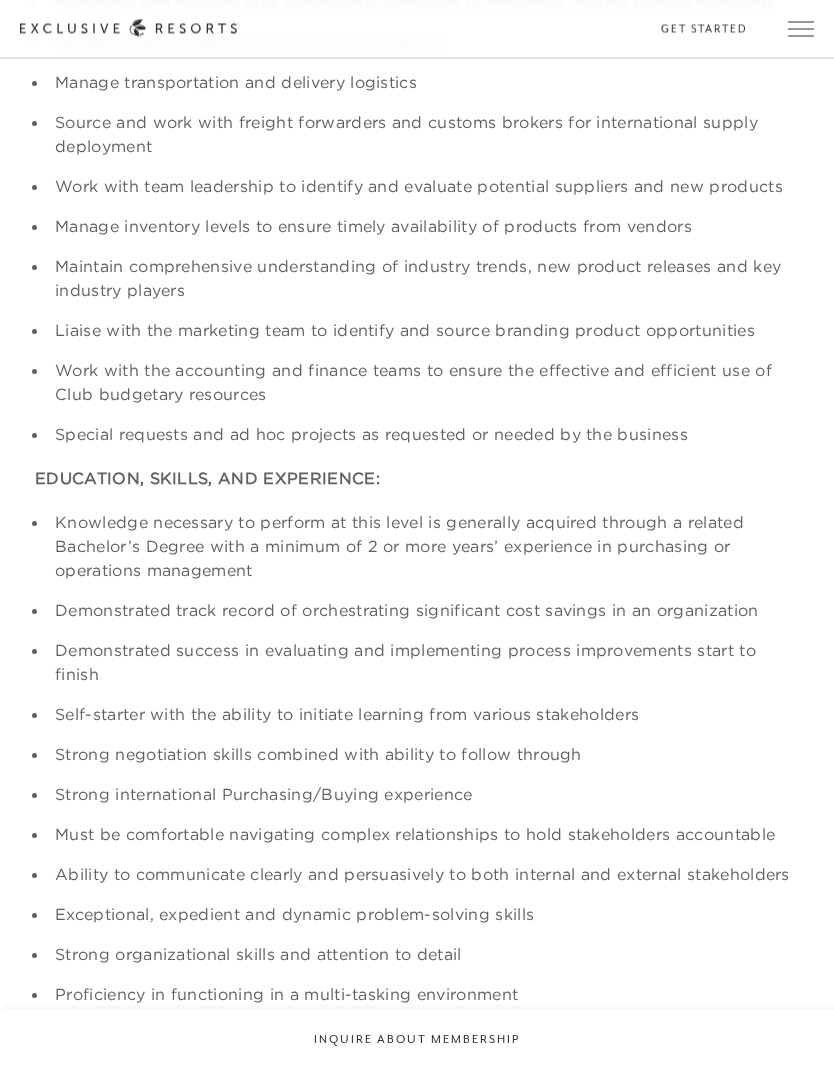 scroll, scrollTop: 901, scrollLeft: 0, axis: vertical 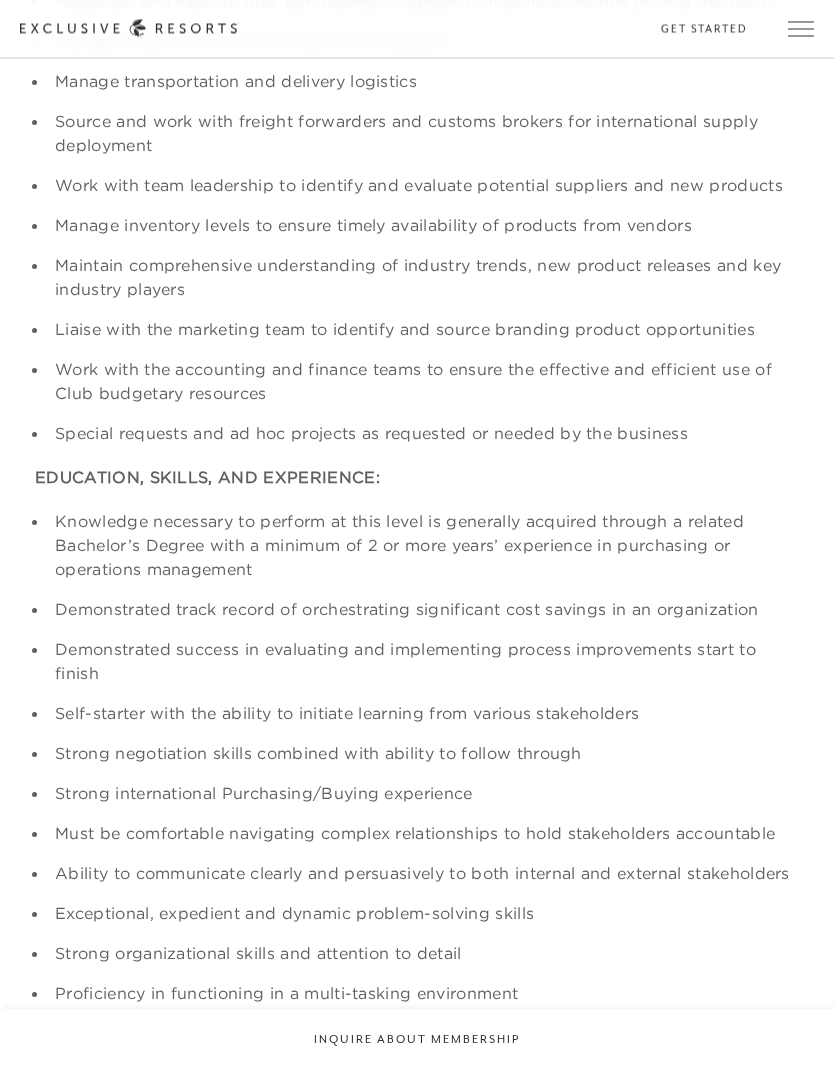 click on "Ability to communicate clearly and persuasively to both internal and external stakeholders" at bounding box center (424, 874) 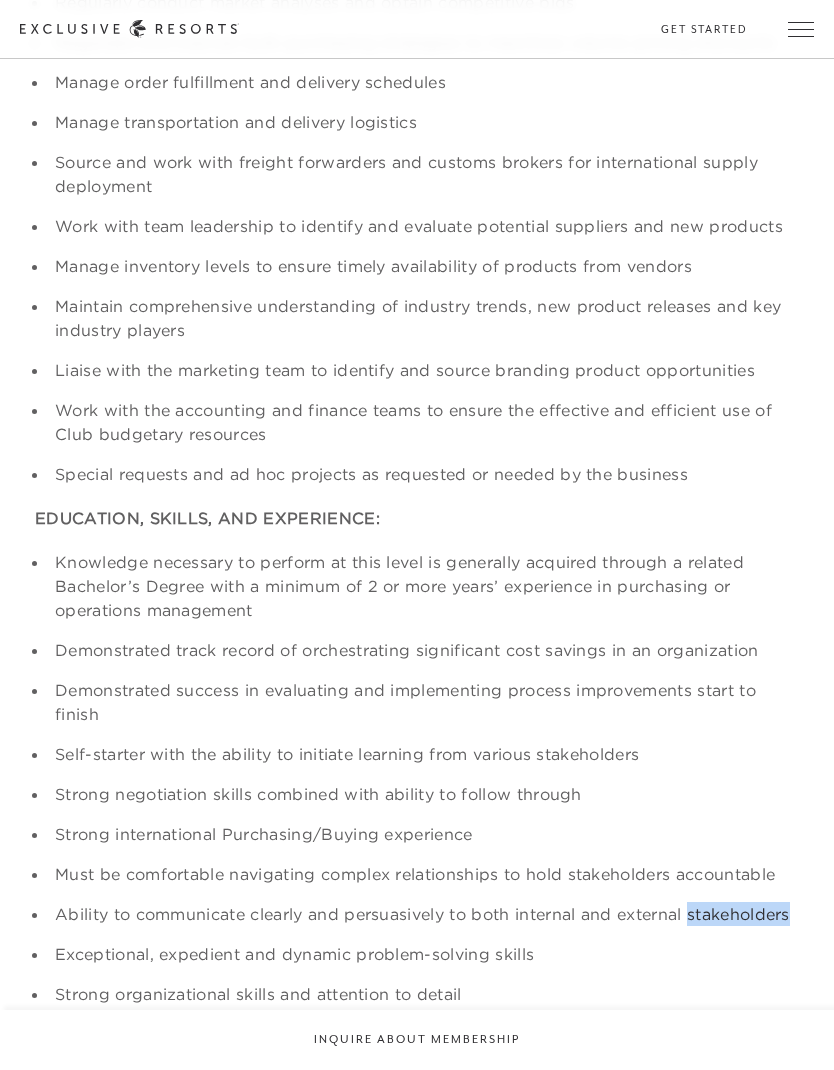 scroll, scrollTop: 864, scrollLeft: 0, axis: vertical 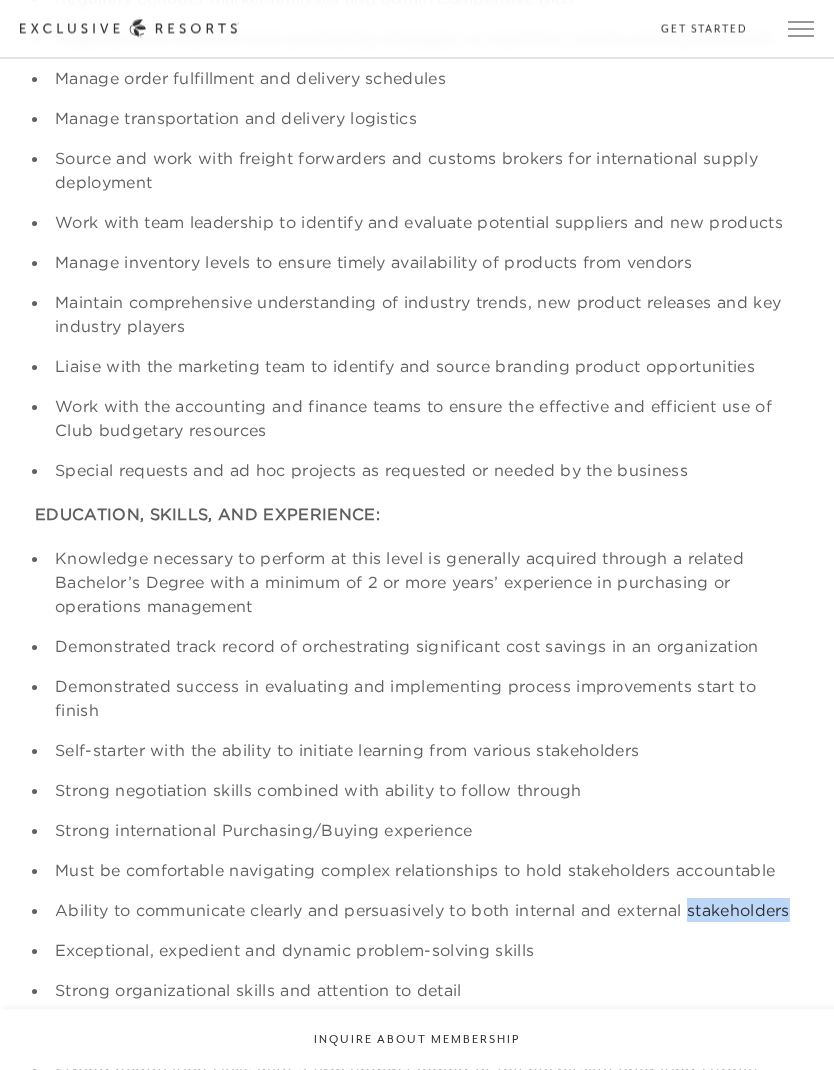 click on "Ability to communicate clearly and persuasively to both internal and external stakeholders" at bounding box center [424, 911] 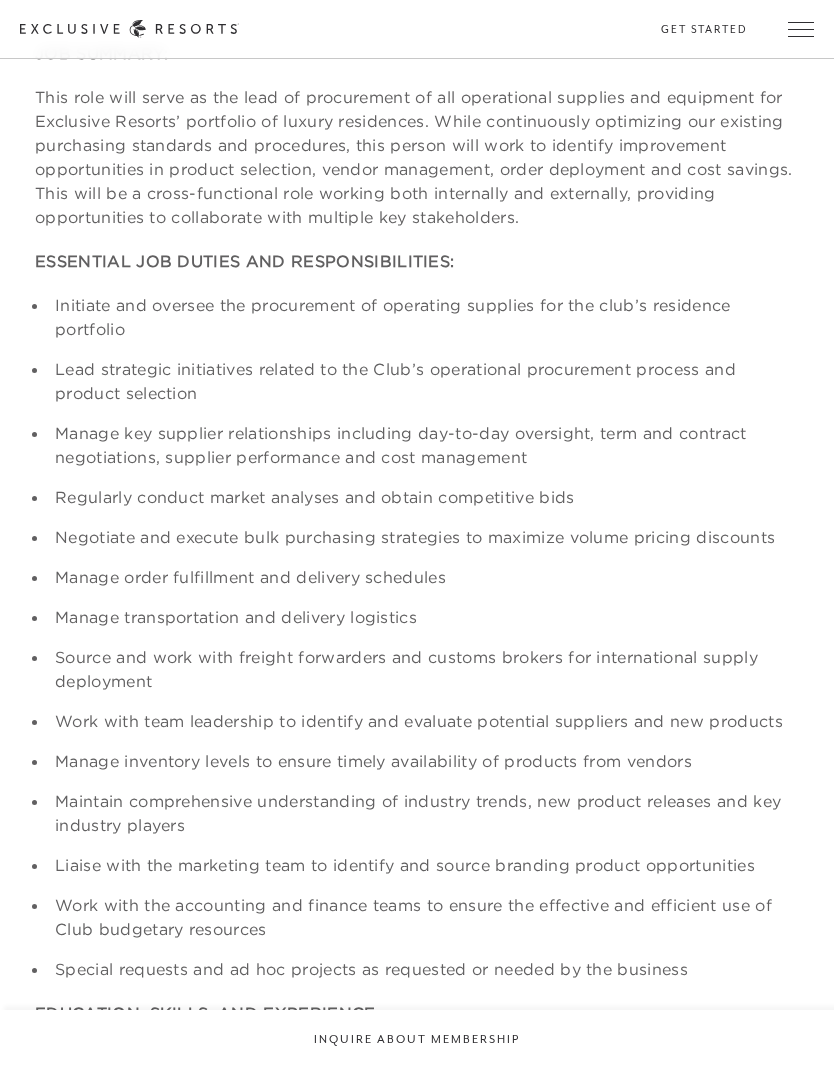 scroll, scrollTop: 266, scrollLeft: 0, axis: vertical 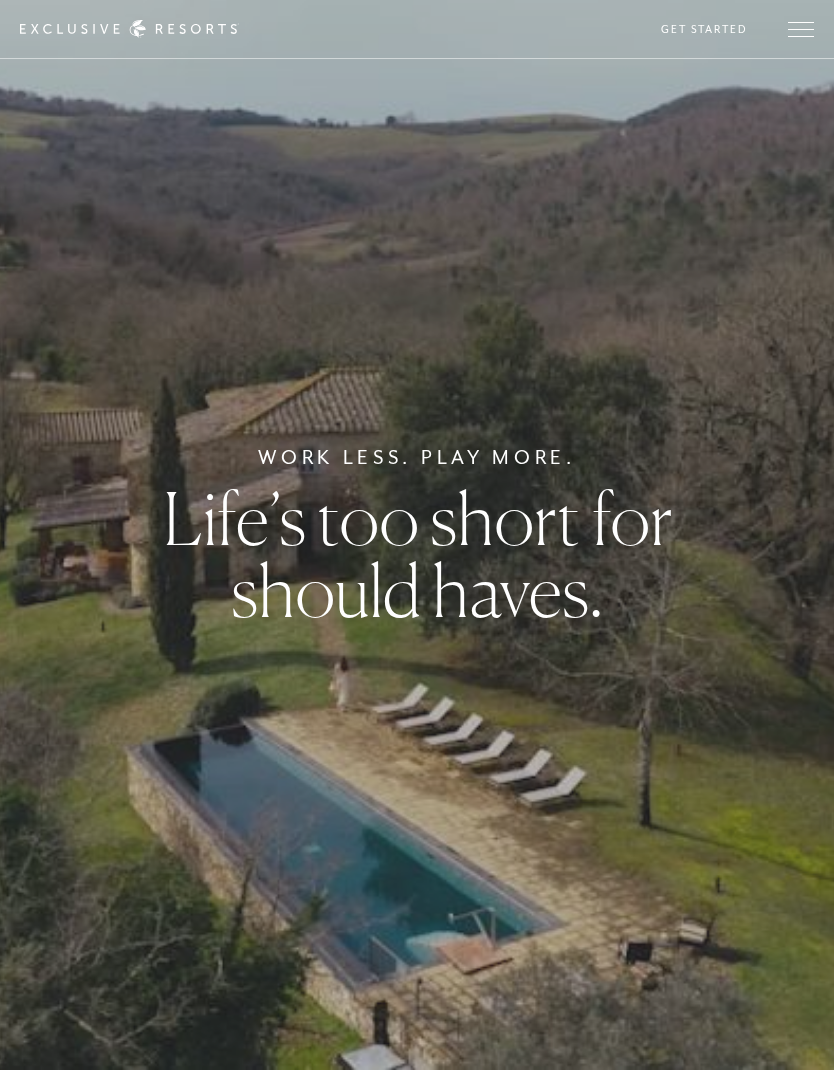 click at bounding box center (801, 29) 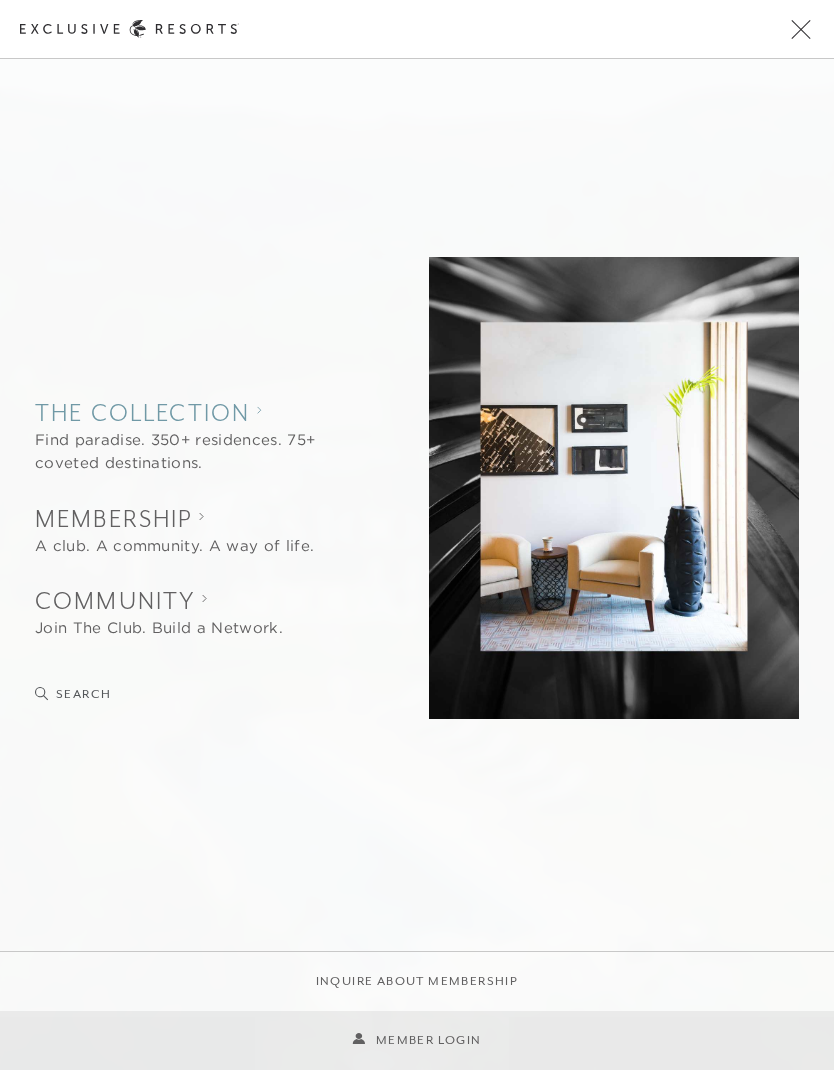 click on "Find paradise. 350+ residences. 75+ coveted destinations." at bounding box center (193, 452) 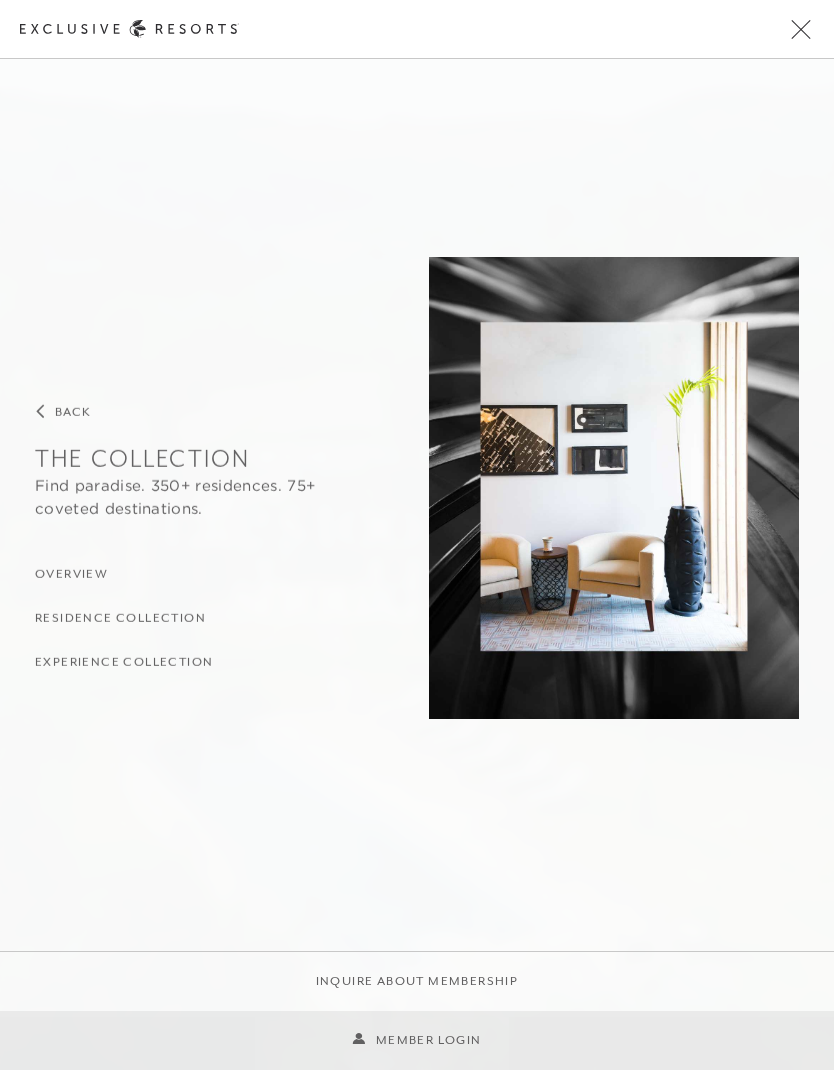 click on "Experience Collection" at bounding box center [124, 662] 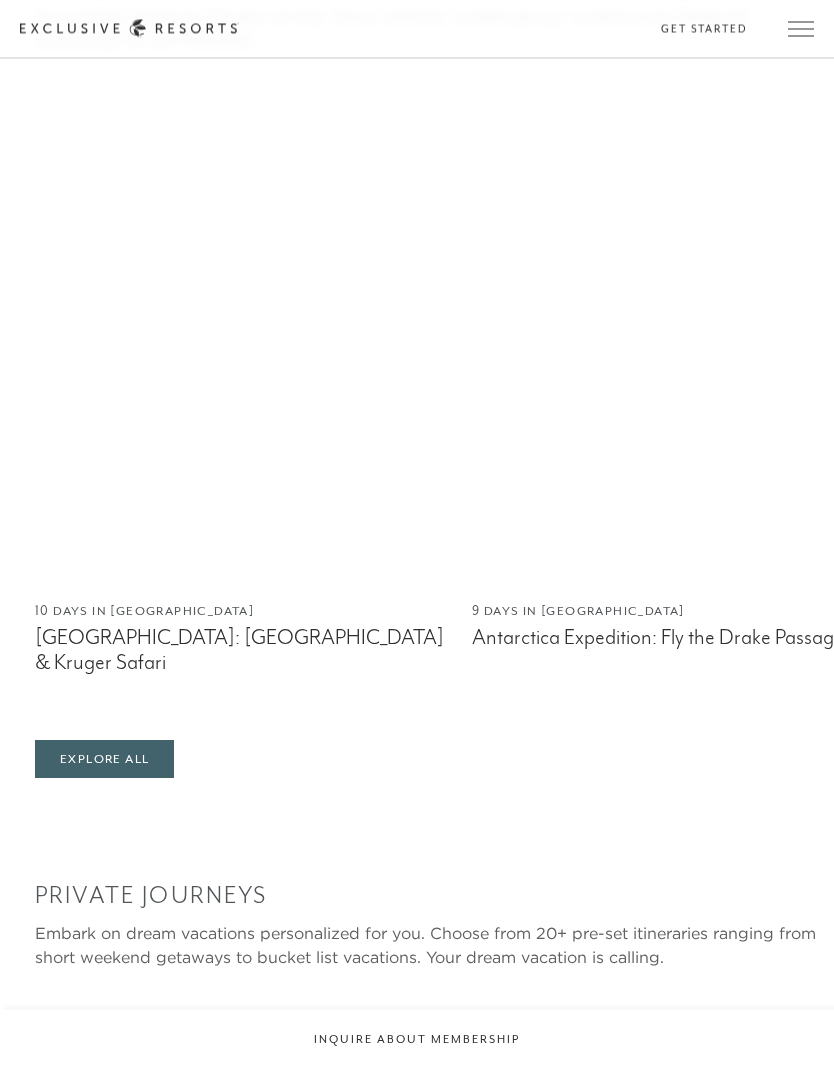 scroll, scrollTop: 1562, scrollLeft: 0, axis: vertical 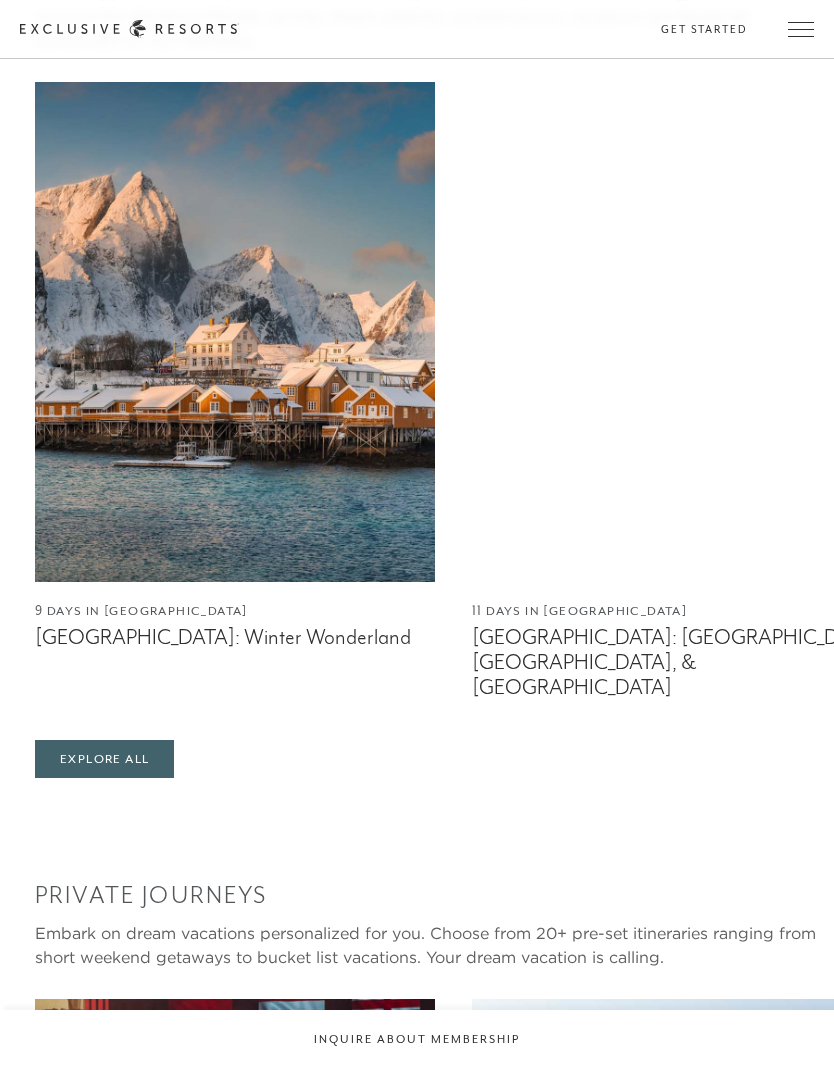 click at bounding box center [235, 332] 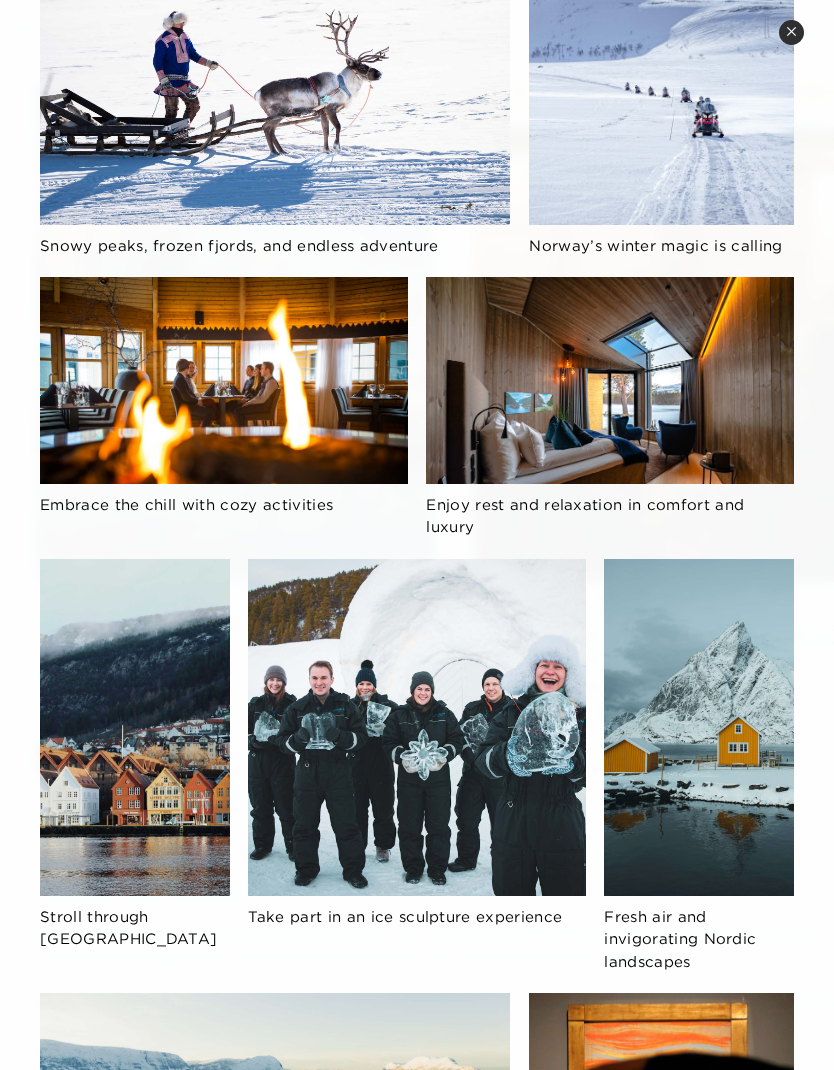 scroll, scrollTop: 403, scrollLeft: 0, axis: vertical 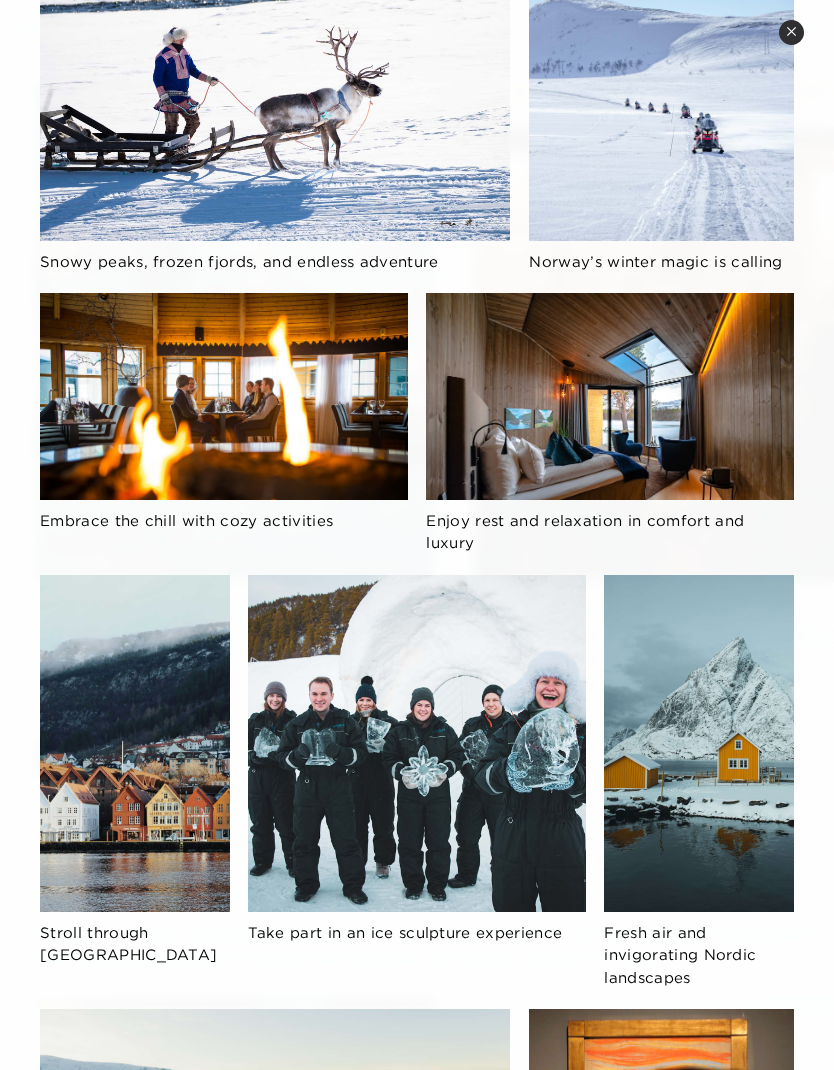 click on "Close quickview" at bounding box center (791, 32) 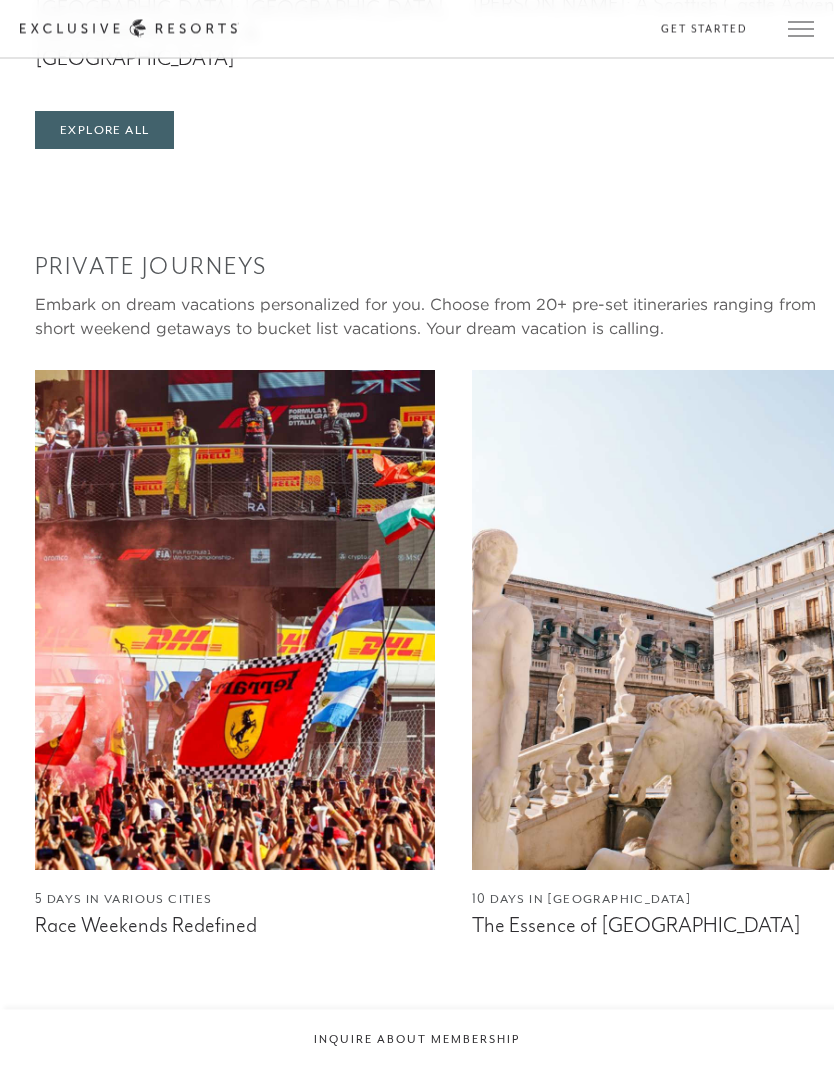 scroll, scrollTop: 2214, scrollLeft: 0, axis: vertical 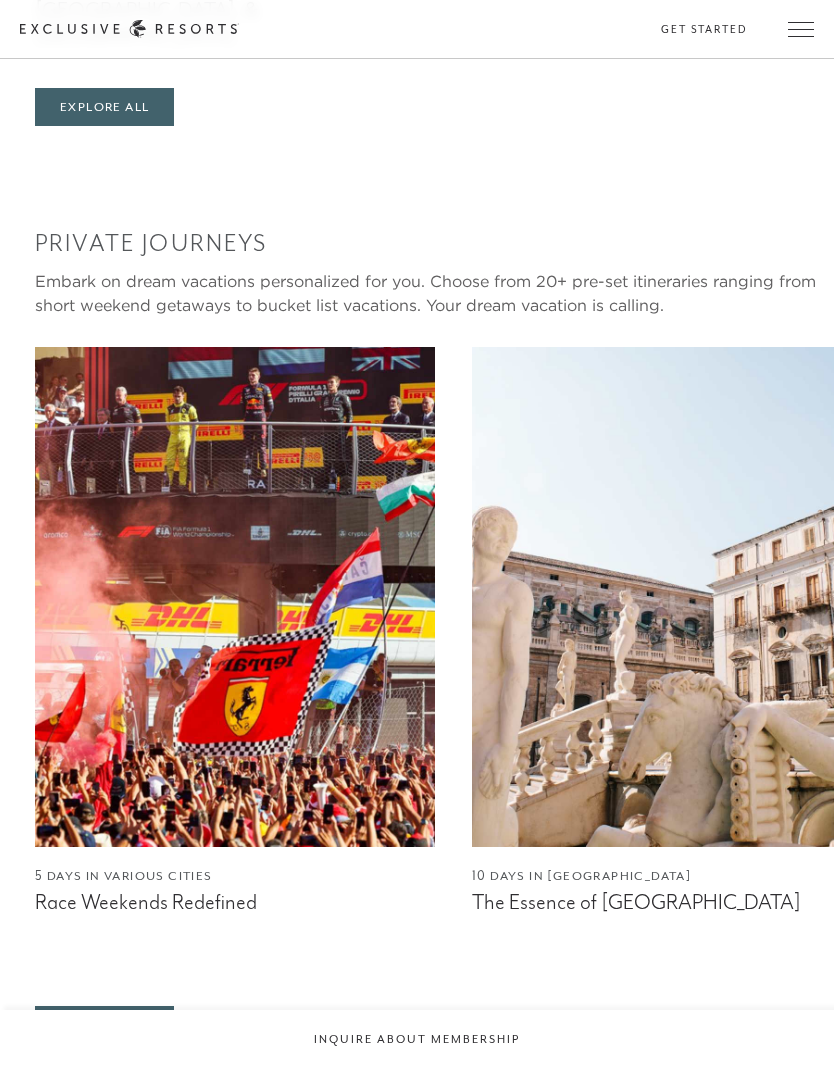 click at bounding box center [235, 597] 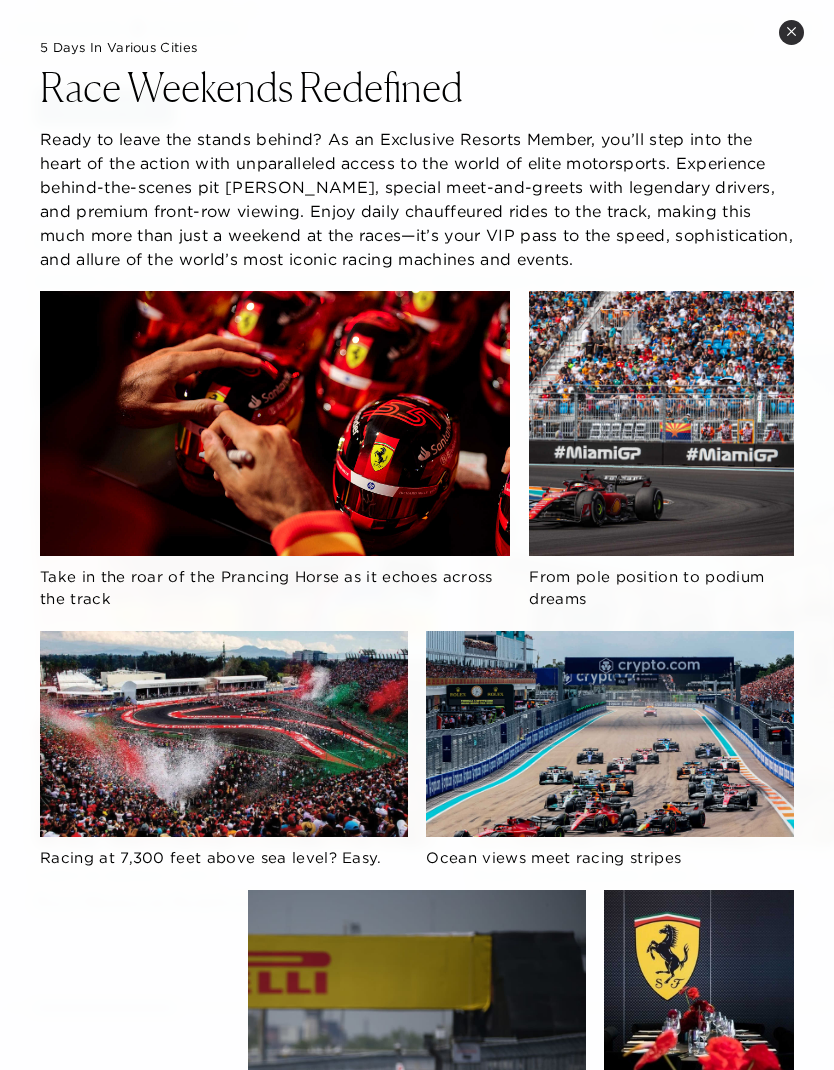 scroll, scrollTop: 0, scrollLeft: 0, axis: both 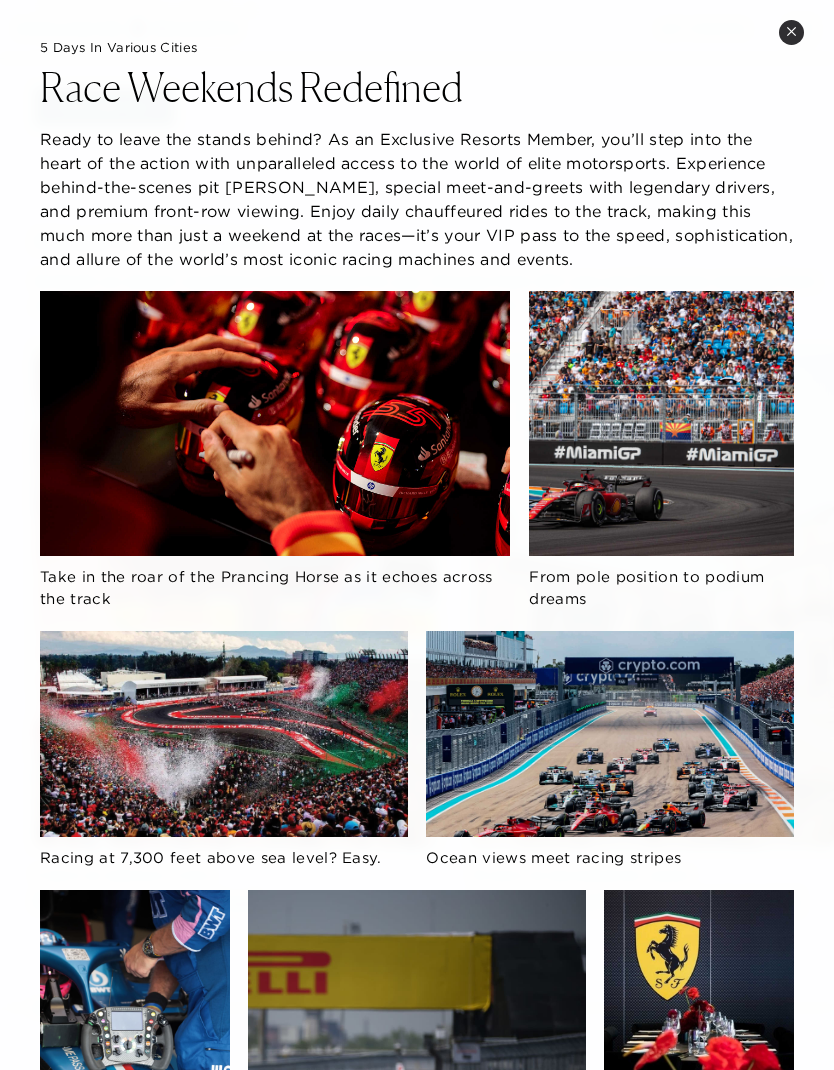 click on "5 Days in Various Cities Race Weekends Redefined Ready to leave the stands behind? As an Exclusive Resorts Member, you’ll step into the heart of the action with unparalleled access to the world of elite motorsports. Experience behind-the-scenes pit [PERSON_NAME], special meet-and-greets with legendary drivers, and premium front-row viewing. Enjoy daily chauffeured rides to the track, making this much more than just a weekend at the races—it’s your VIP pass to the speed, sophistication, and allure of the world’s most iconic racing machines and events. Take in the roar of the Prancing Horse as it echoes across the track From pole position to podium dreams Racing at 7,300 feet above sea level? Easy. Ocean views meet racing stripes Fast cars and palm trees — Miami’s never been hotter From the [GEOGRAPHIC_DATA][PERSON_NAME] to [GEOGRAPHIC_DATA], rev your engines Speed, precision, and the thrill of competition: Race Weekends at their finest Monza’s Temple of Speed is a homecoming like no other Viva Monza!" 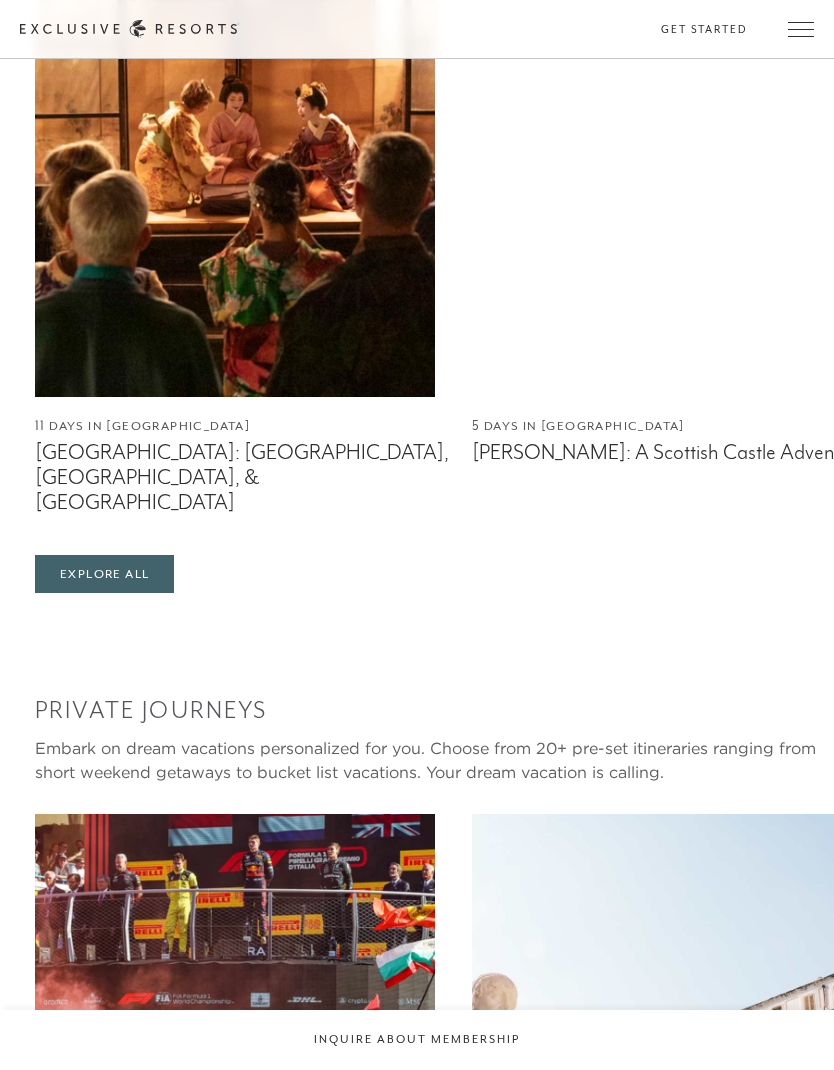 scroll, scrollTop: 1728, scrollLeft: 0, axis: vertical 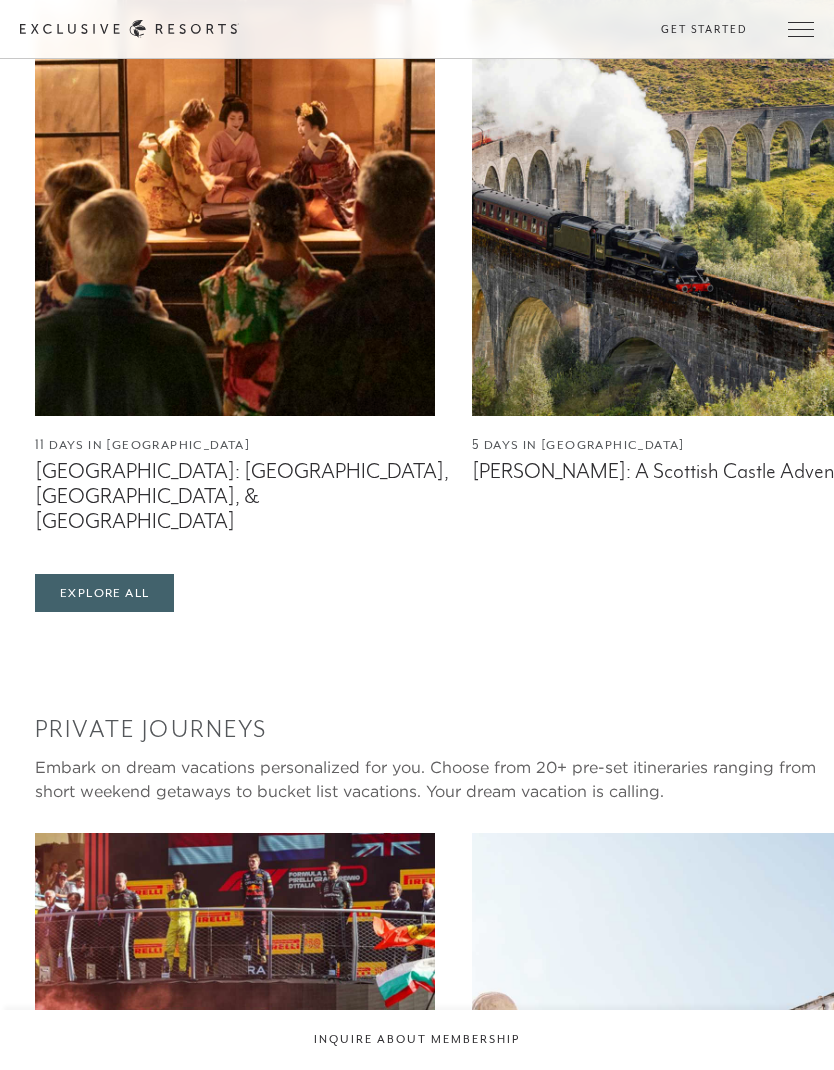 click at bounding box center [801, 29] 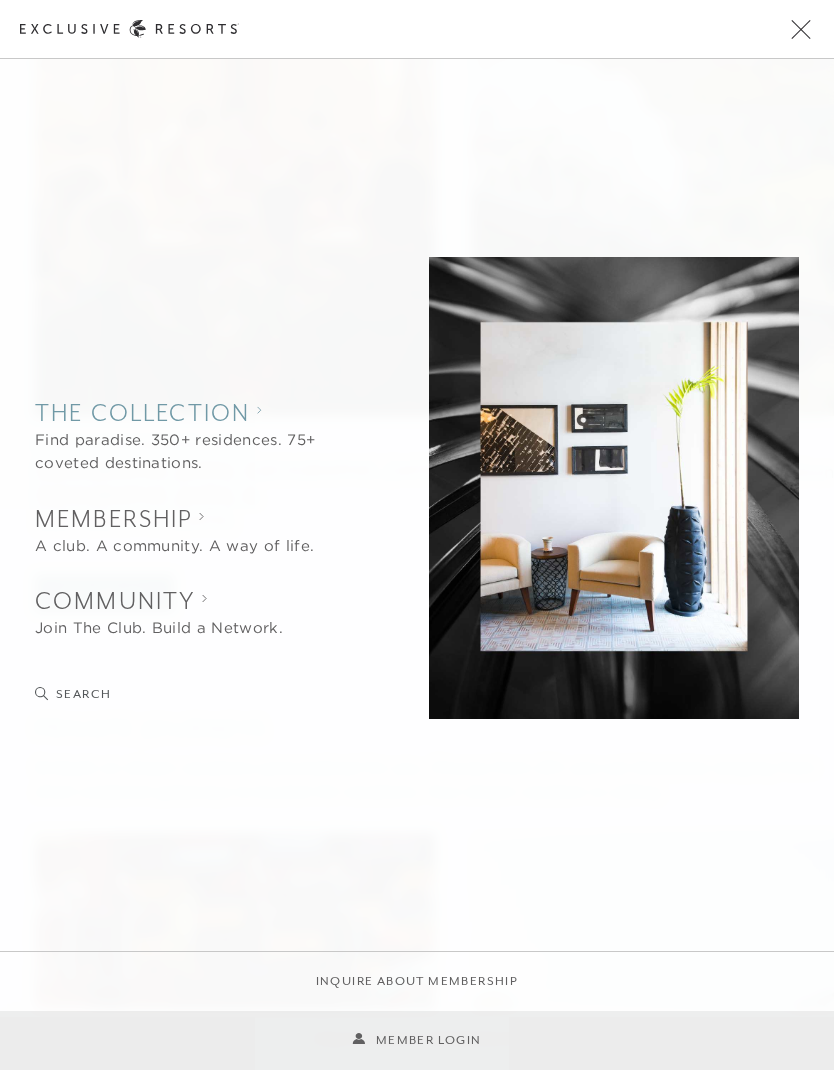 click on "Find paradise. 350+ residences. 75+ coveted destinations." at bounding box center [193, 452] 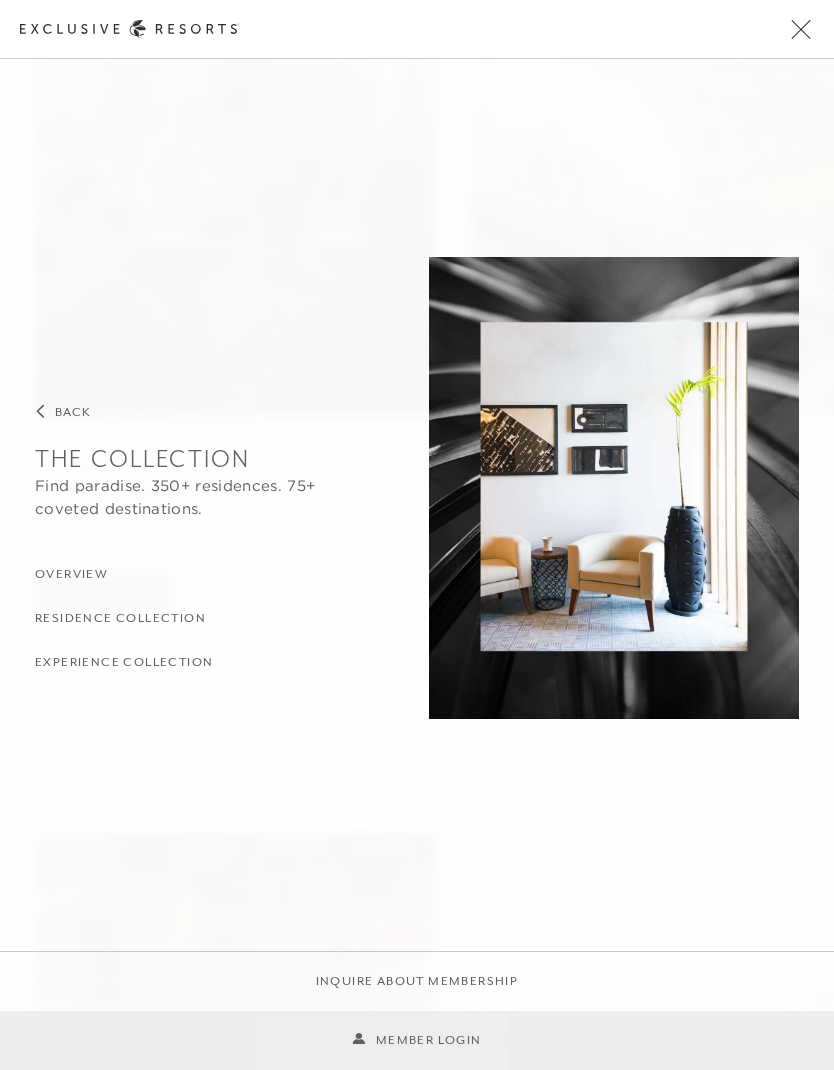 click on "Residence Collection" at bounding box center [120, 618] 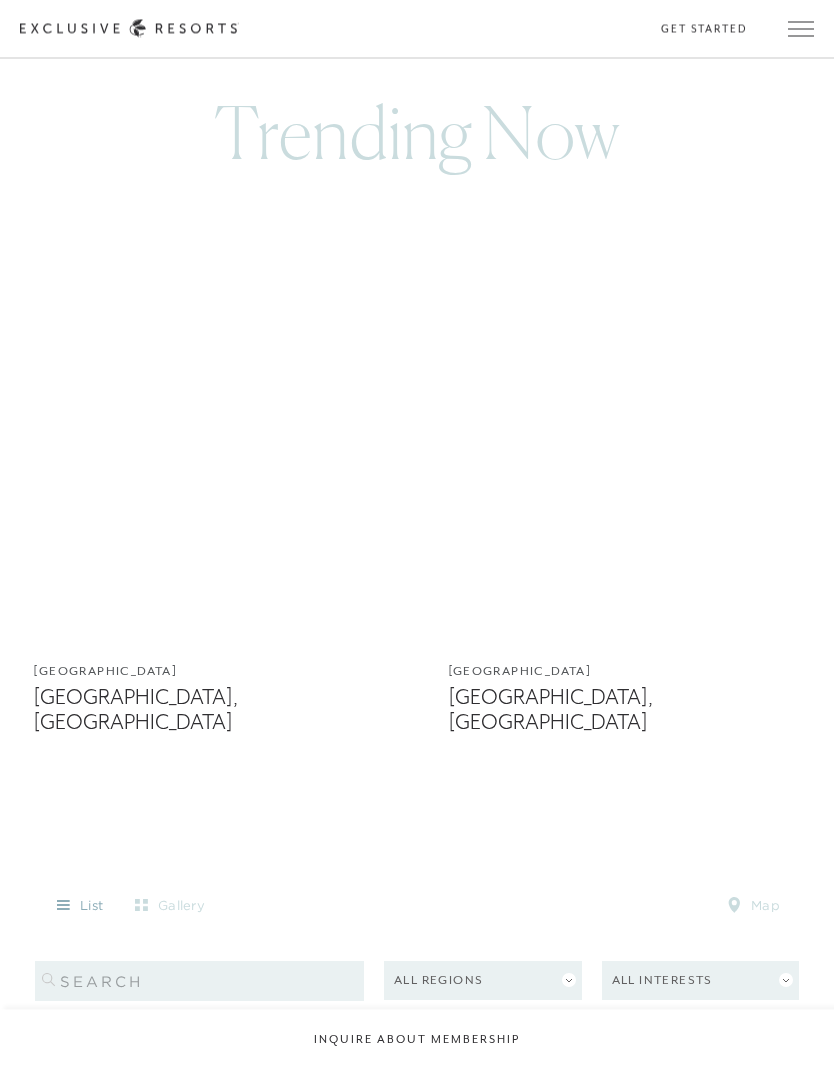 scroll, scrollTop: 1253, scrollLeft: 0, axis: vertical 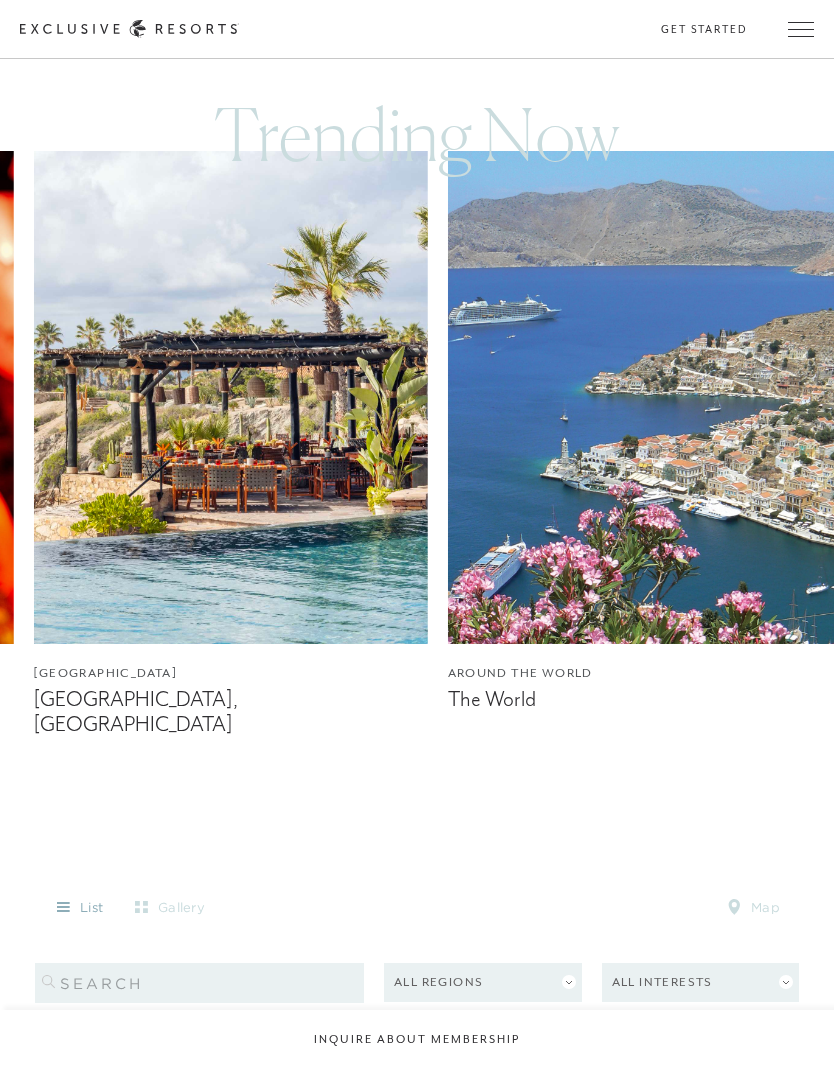 click at bounding box center [230, 397] 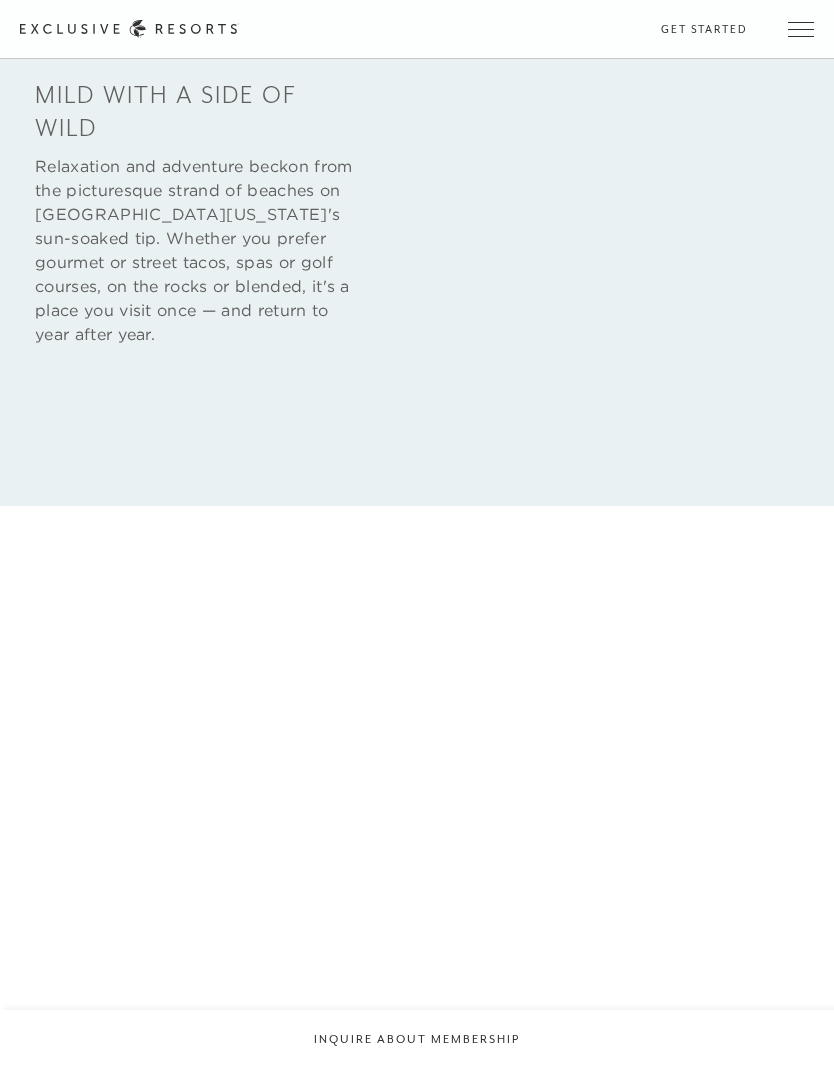scroll, scrollTop: 1333, scrollLeft: 0, axis: vertical 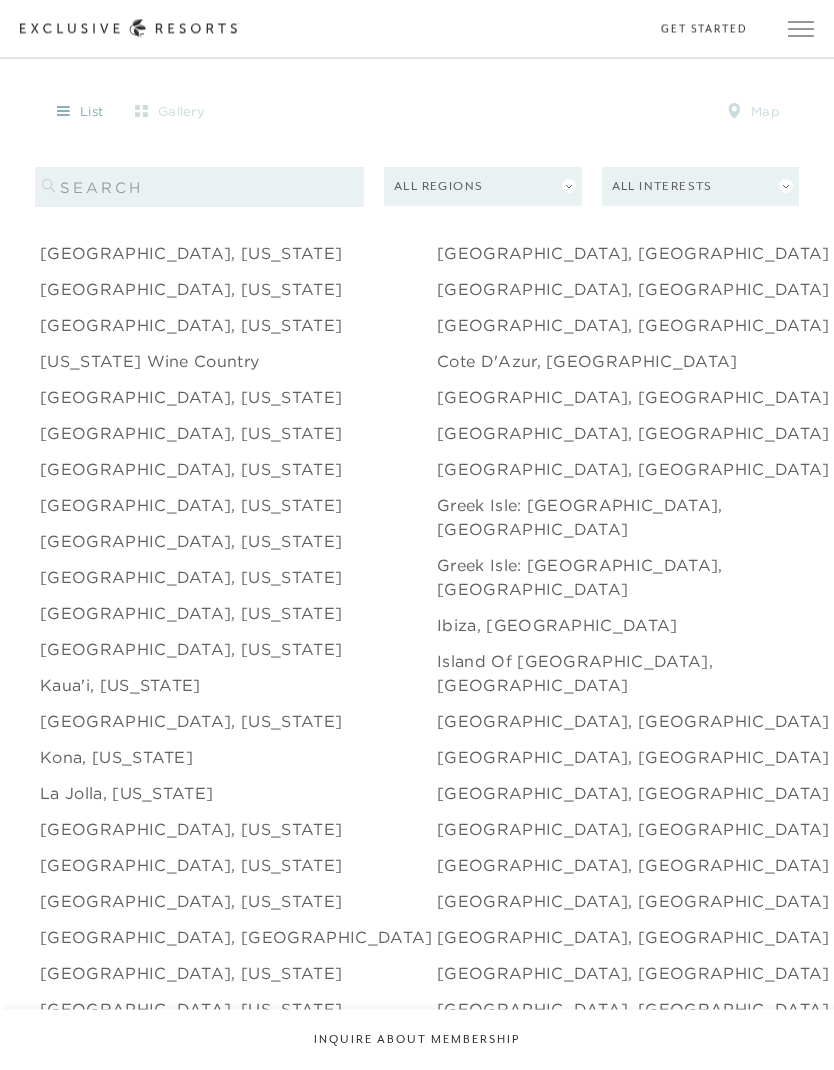 click on "[GEOGRAPHIC_DATA], [US_STATE]" at bounding box center (191, 434) 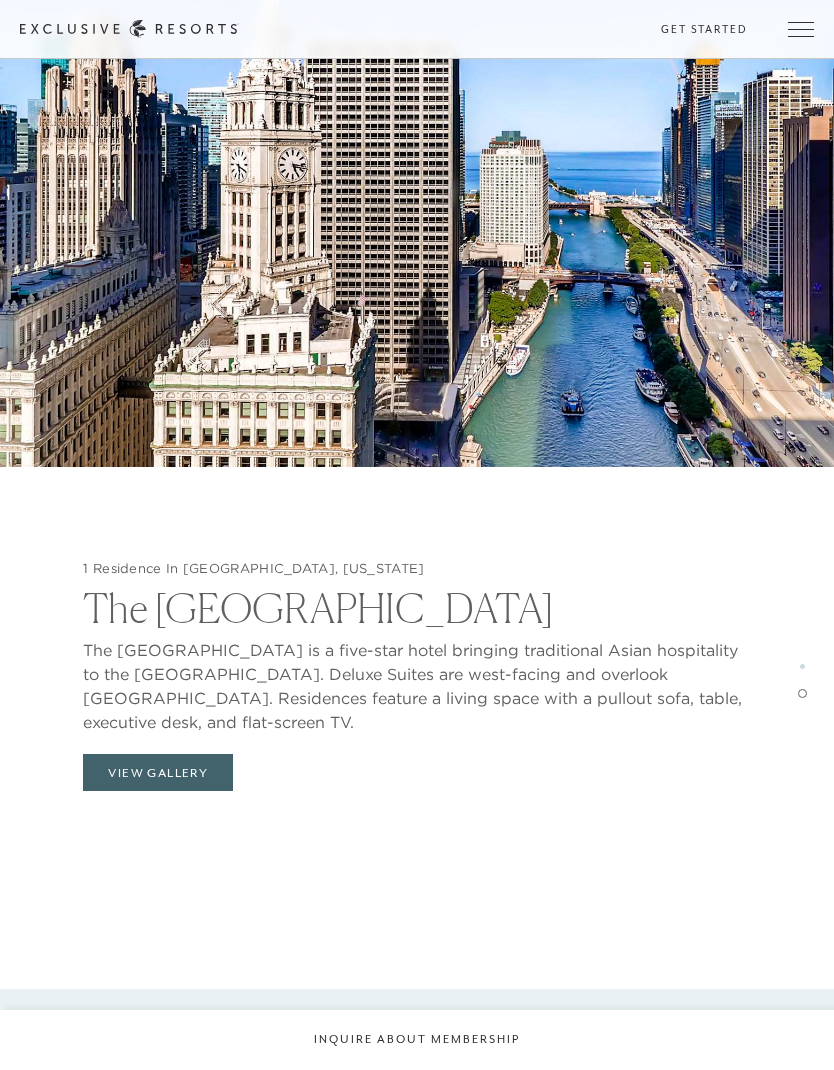 scroll, scrollTop: 4645, scrollLeft: 0, axis: vertical 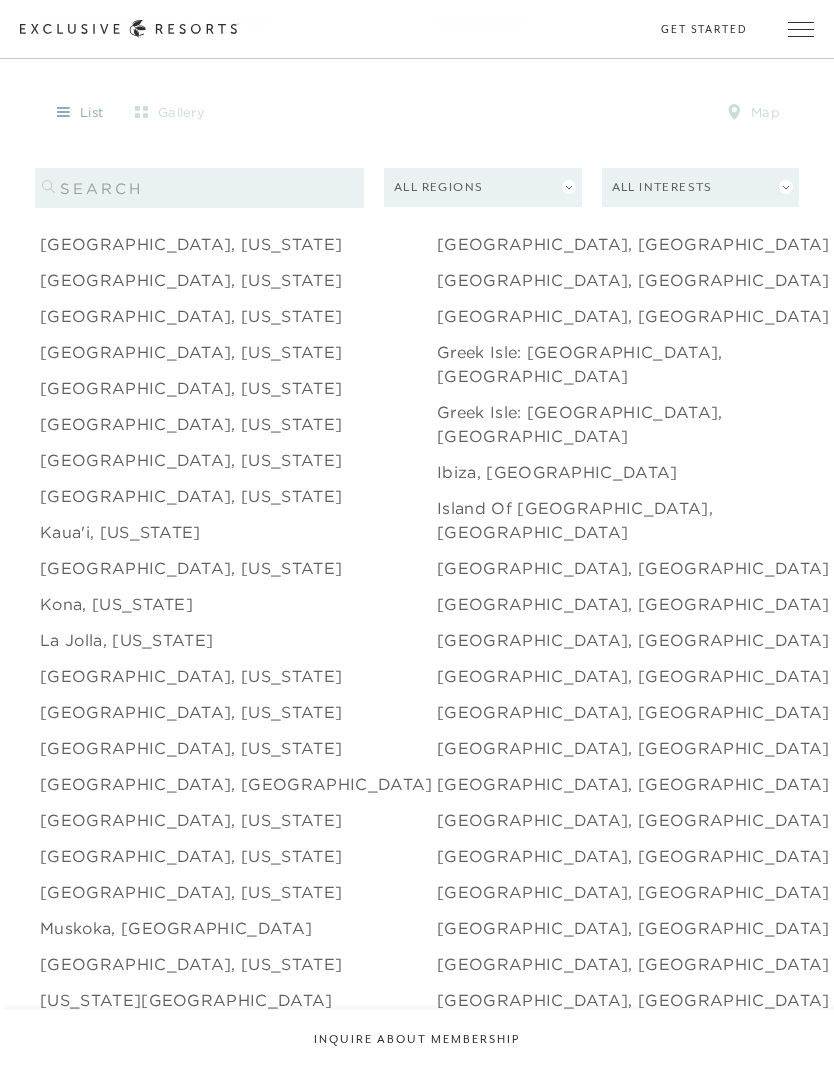 click on "[GEOGRAPHIC_DATA], [US_STATE]" at bounding box center [191, 748] 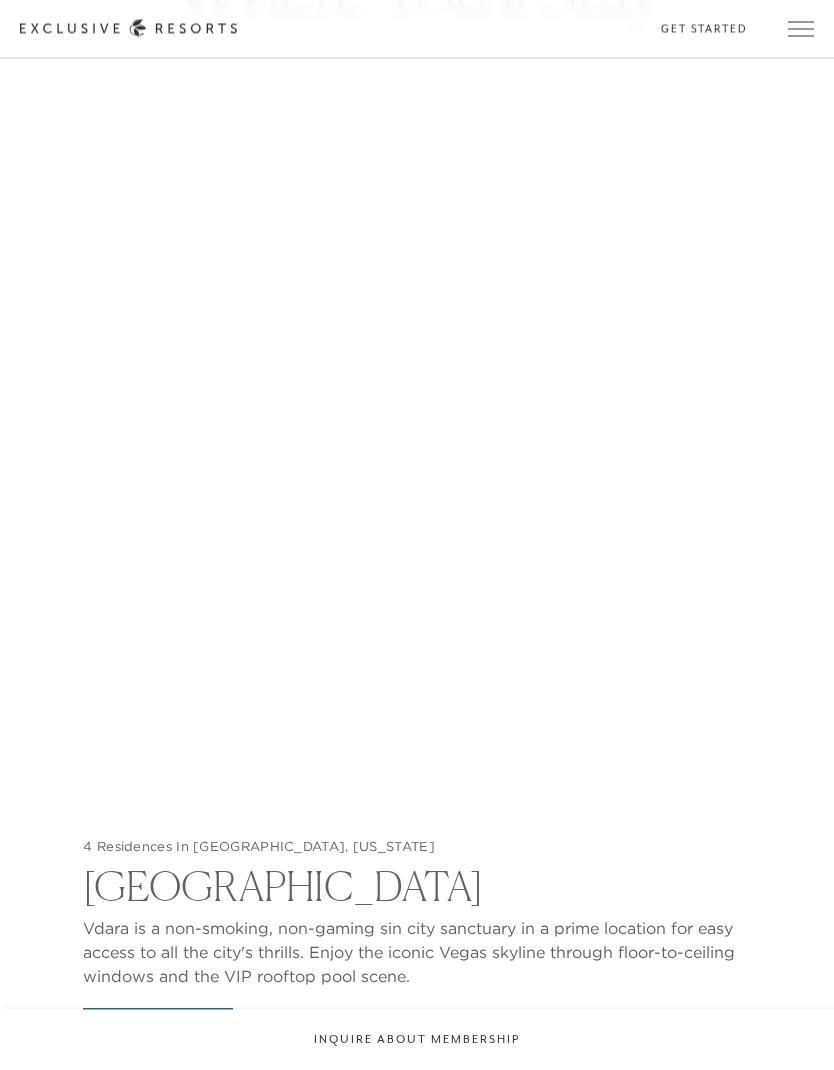 scroll, scrollTop: 1875, scrollLeft: 0, axis: vertical 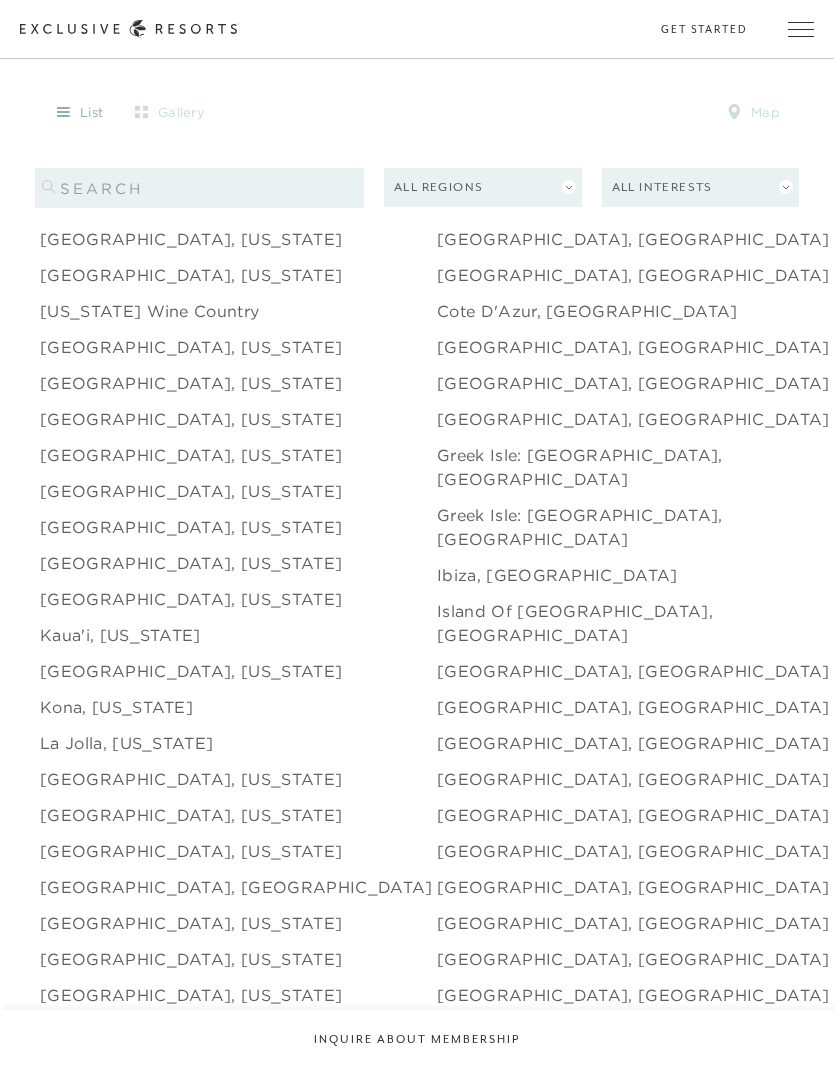 click on "Ibiza, [GEOGRAPHIC_DATA]" at bounding box center (557, 575) 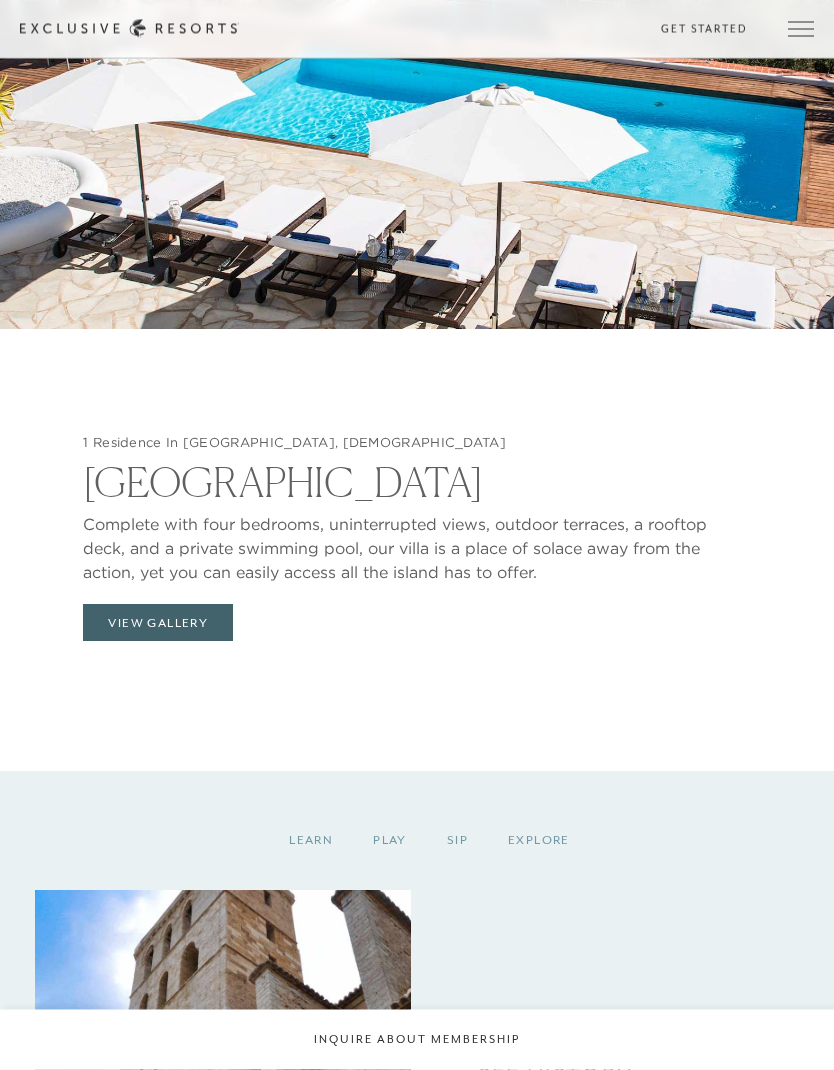 scroll, scrollTop: 2330, scrollLeft: 0, axis: vertical 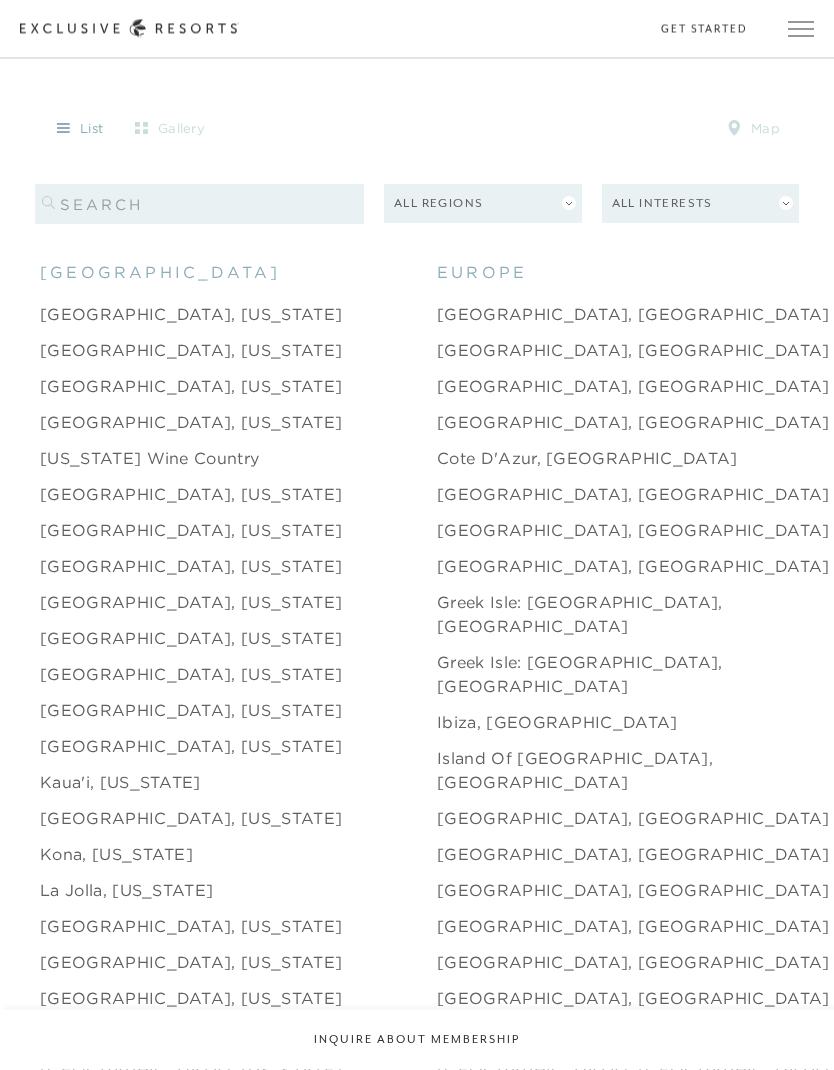 click on "All Interests" at bounding box center (700, 204) 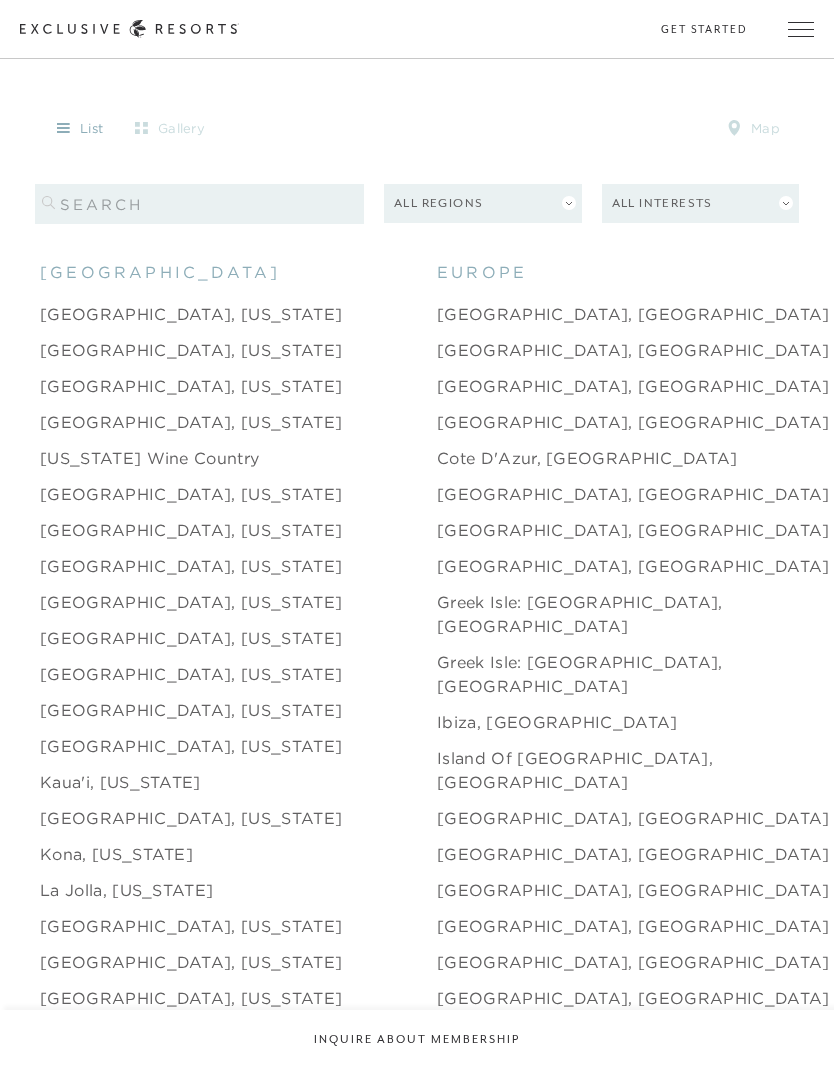 click on "Mountain" at bounding box center [700, 330] 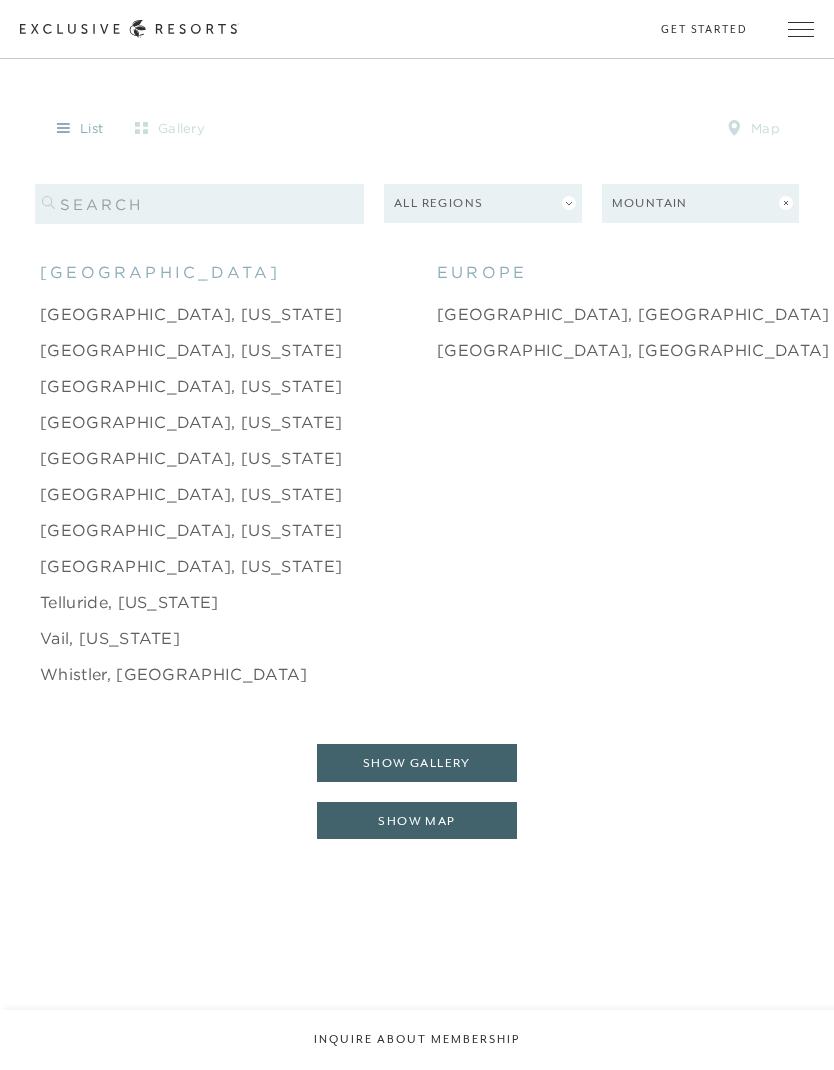 scroll, scrollTop: 2001, scrollLeft: 0, axis: vertical 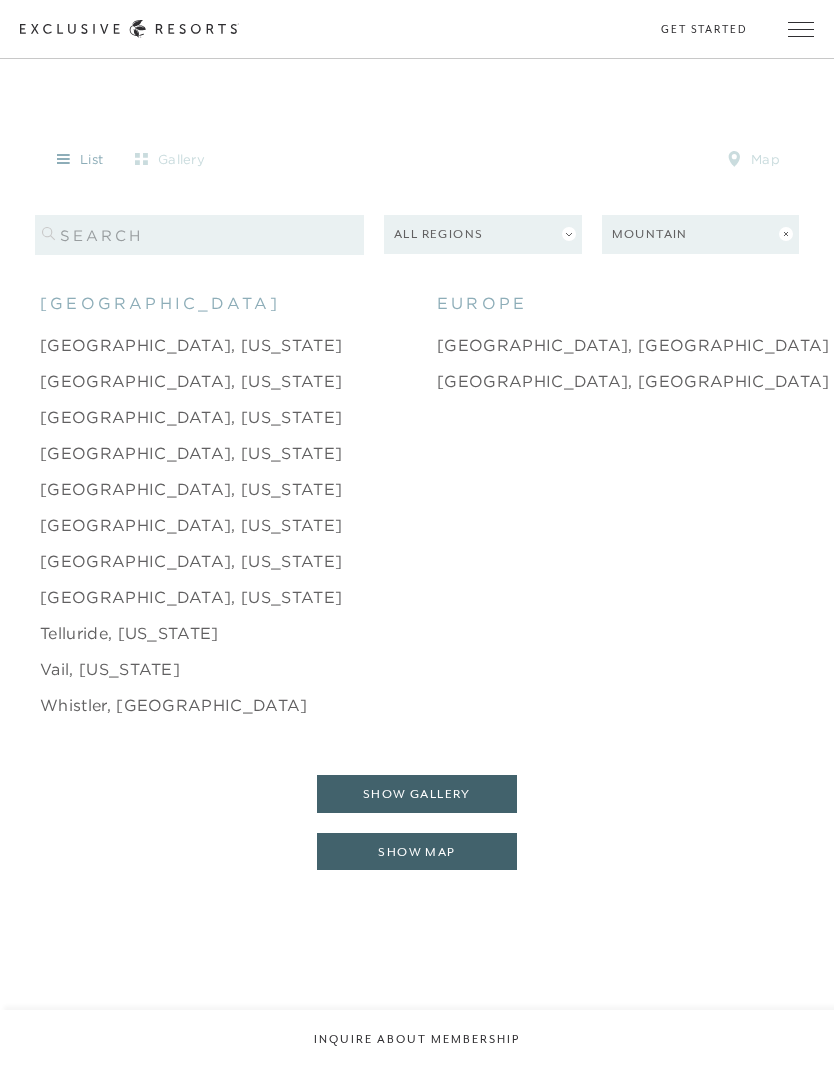 click on "[GEOGRAPHIC_DATA], [US_STATE]" at bounding box center [191, 453] 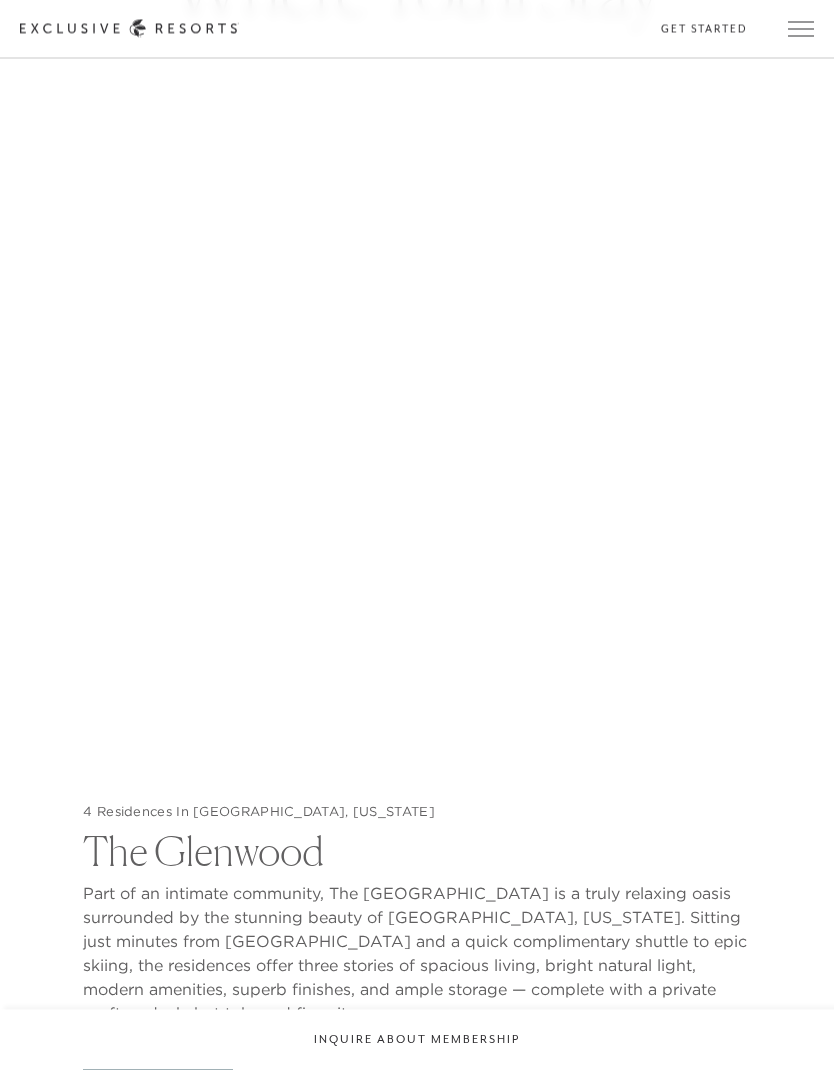 scroll, scrollTop: 1744, scrollLeft: 0, axis: vertical 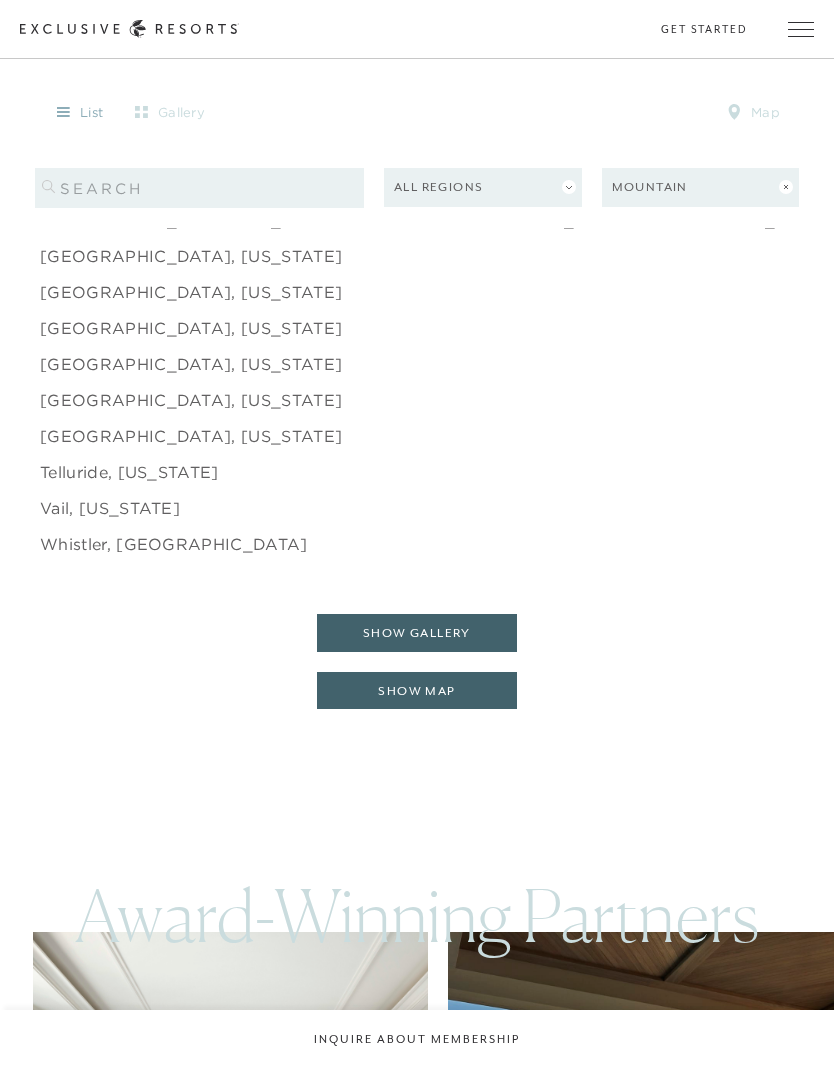 click on "[GEOGRAPHIC_DATA], [US_STATE]" at bounding box center [191, 184] 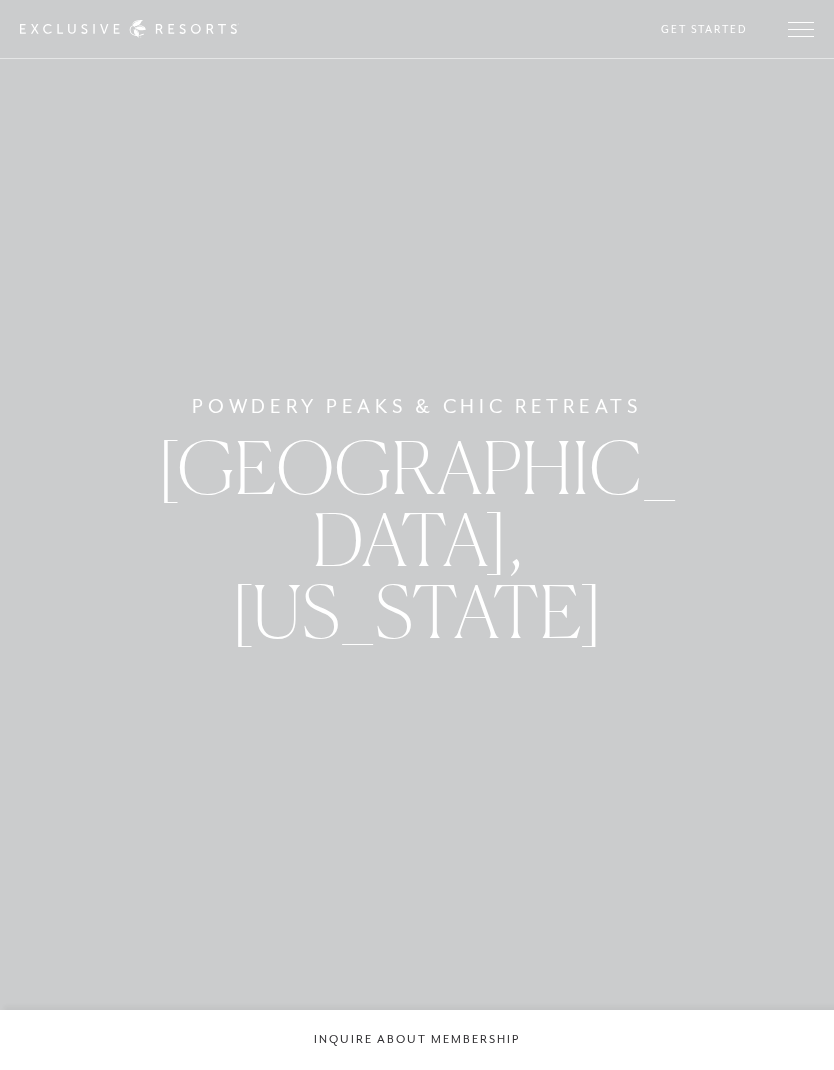 scroll, scrollTop: 0, scrollLeft: 0, axis: both 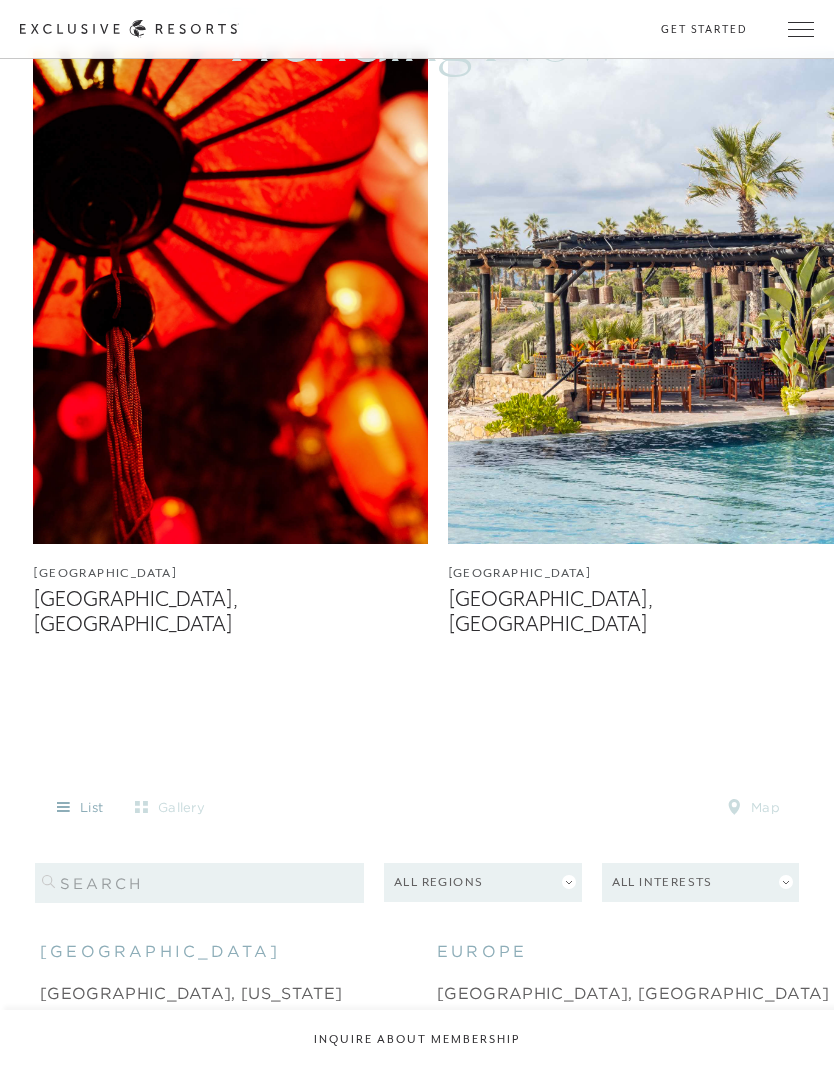 click on "Get Started" at bounding box center (704, 29) 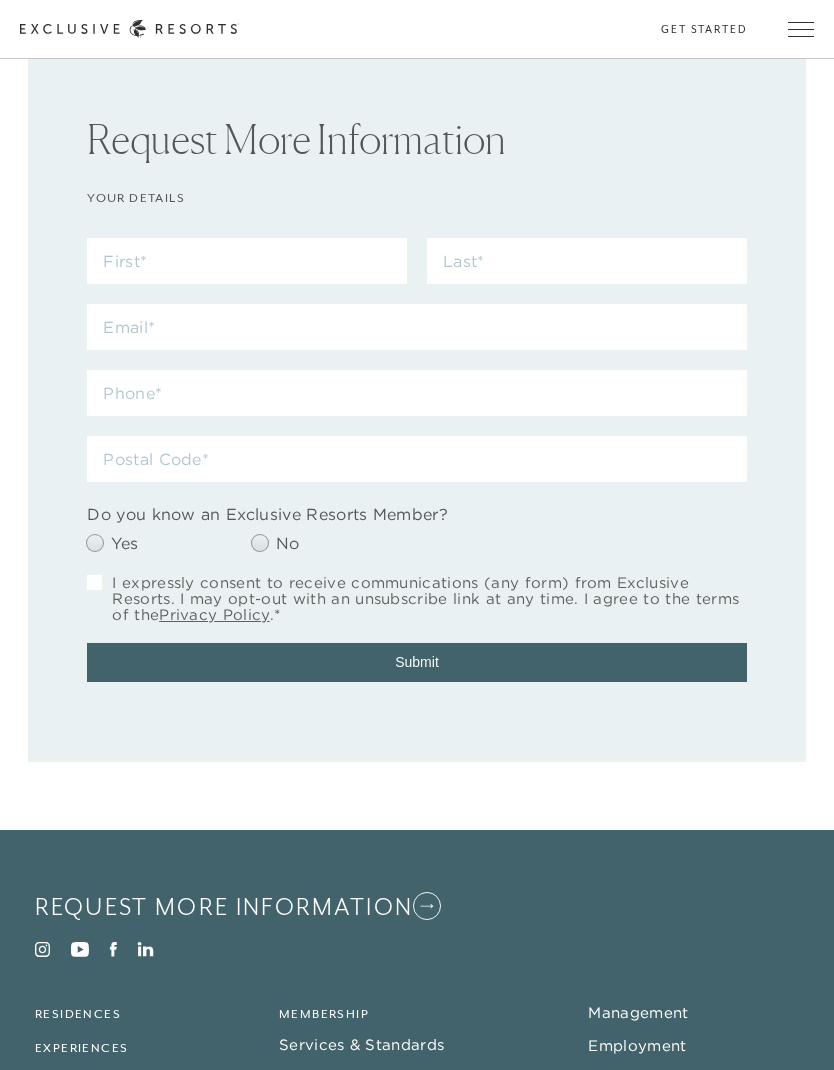 click at bounding box center [801, 29] 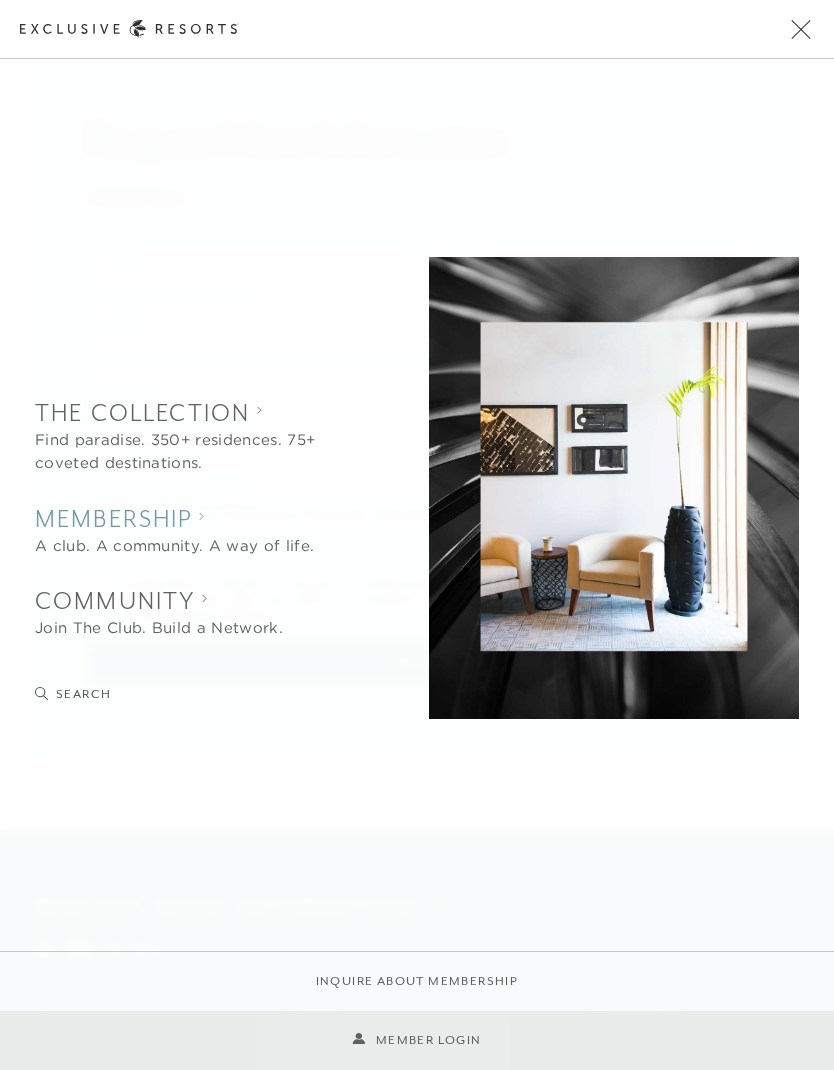 click on "A club. A community. A way of life." at bounding box center [174, 546] 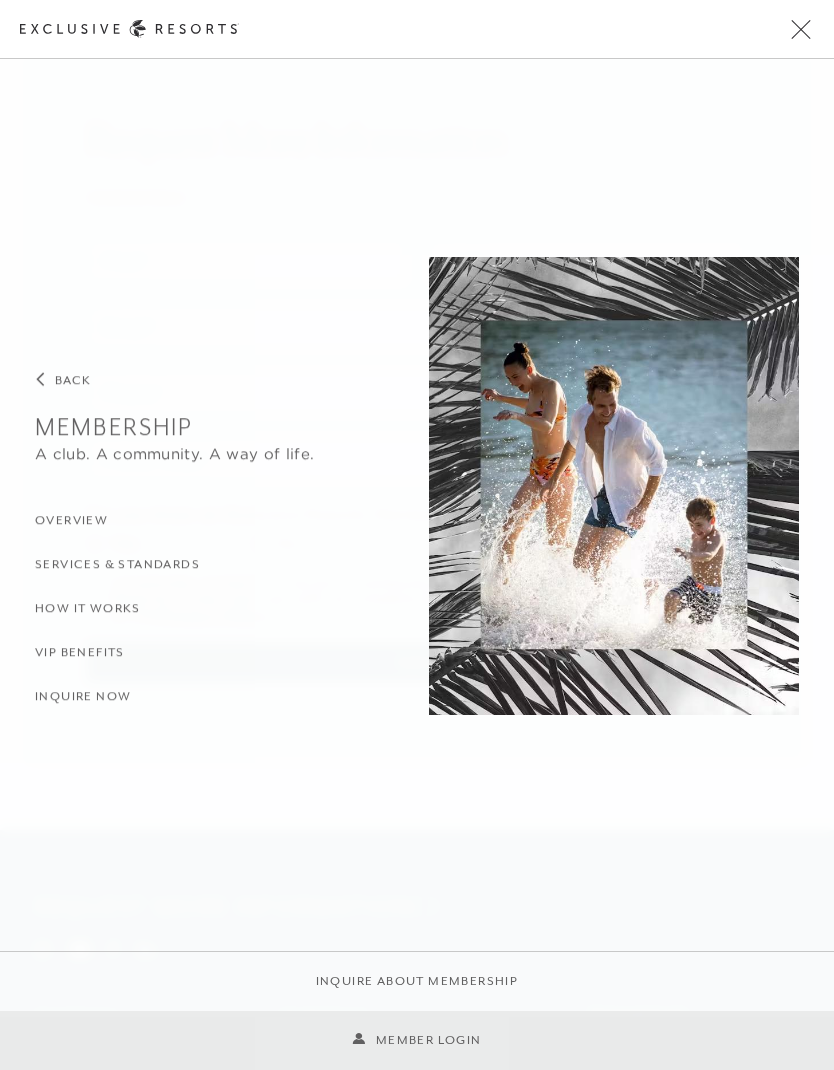 click on "How it Works" at bounding box center (88, 608) 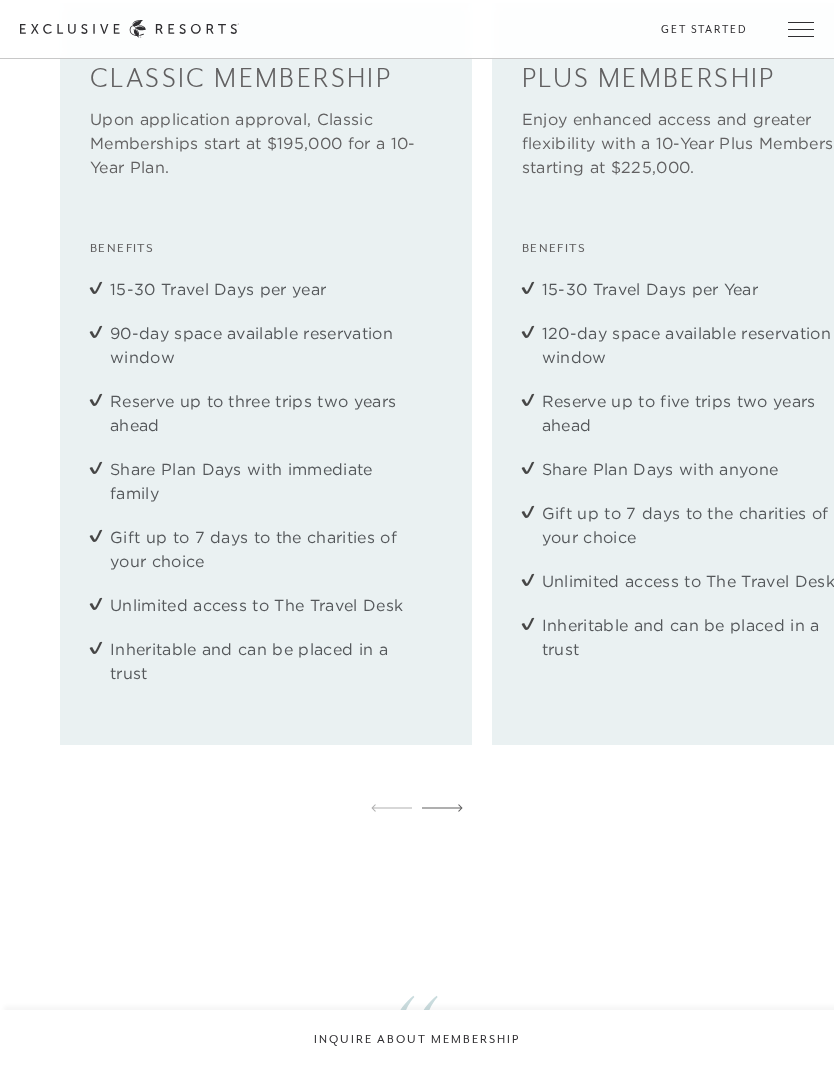 scroll, scrollTop: 2525, scrollLeft: 0, axis: vertical 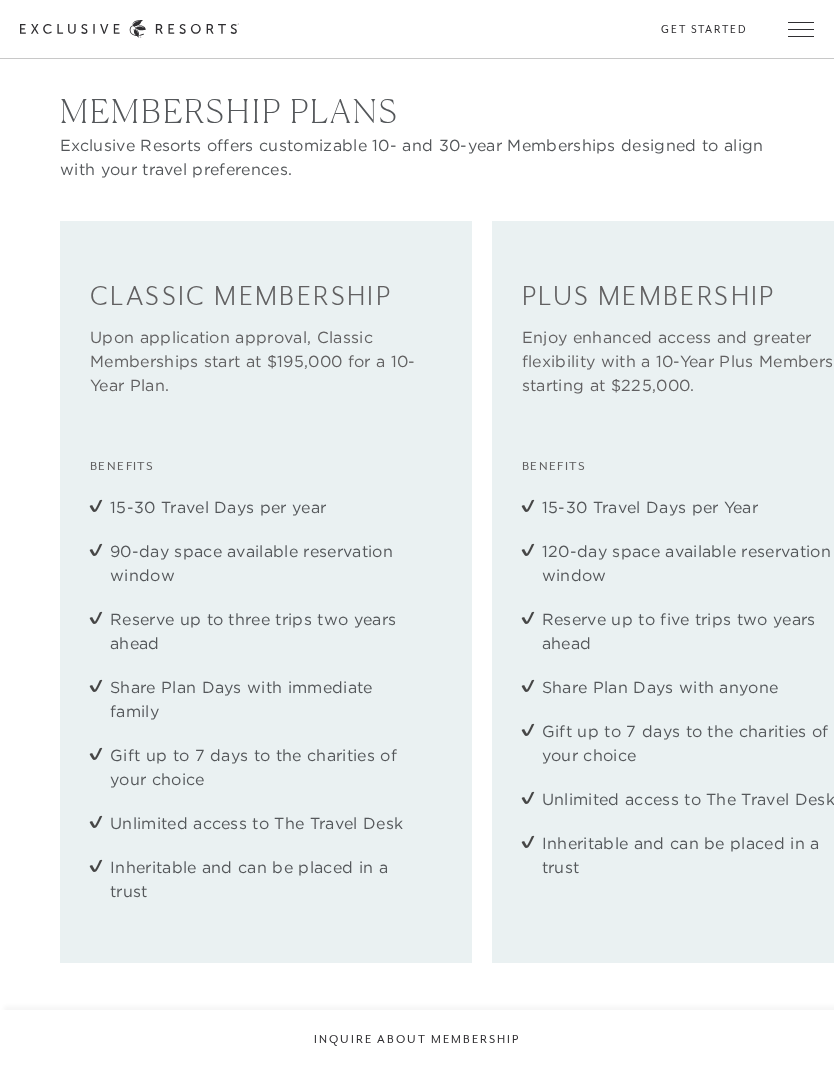 click at bounding box center [801, 29] 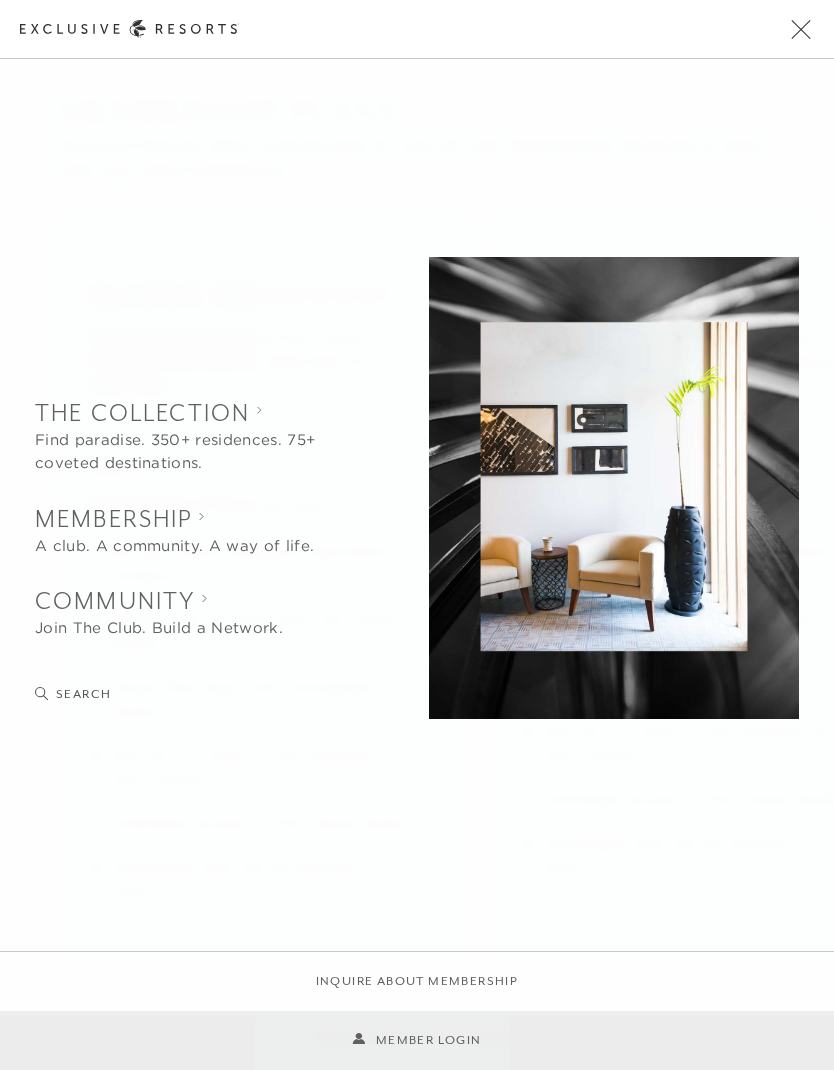 click at bounding box center (801, 29) 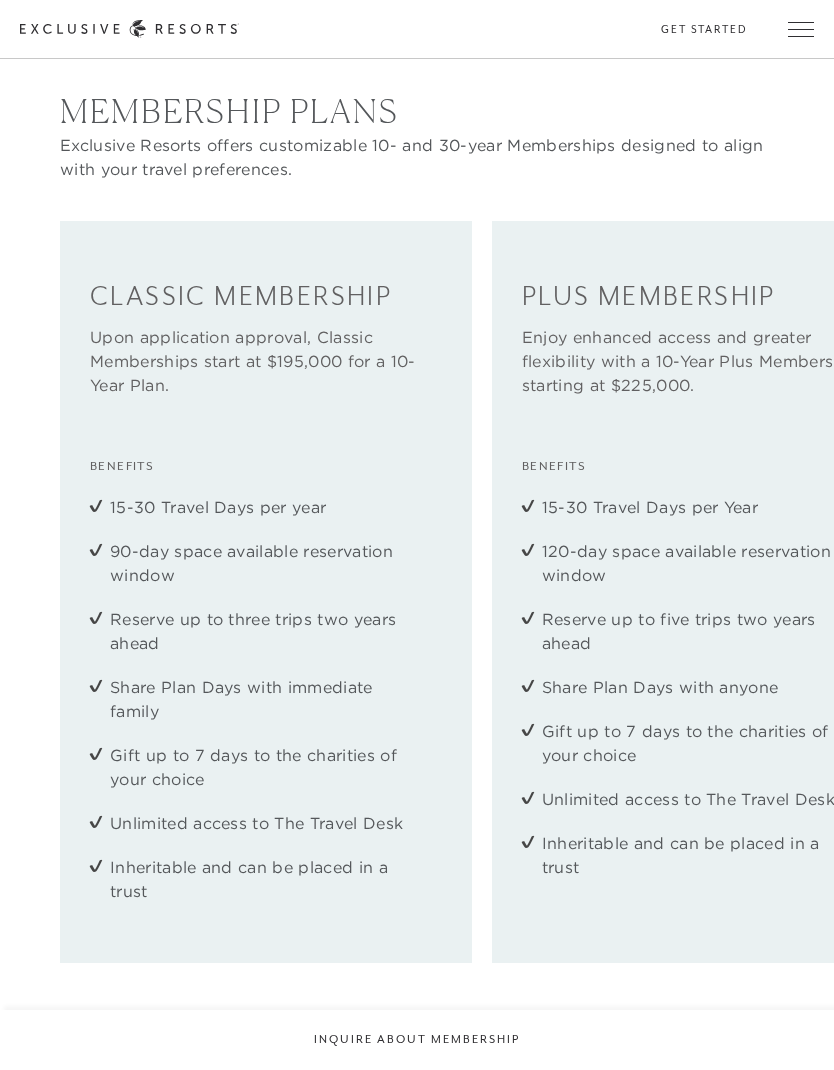 click on "Schedule a Meeting Get Started Visit home page  Member Login  Schedule a Meeting Get Started" at bounding box center [417, 29] 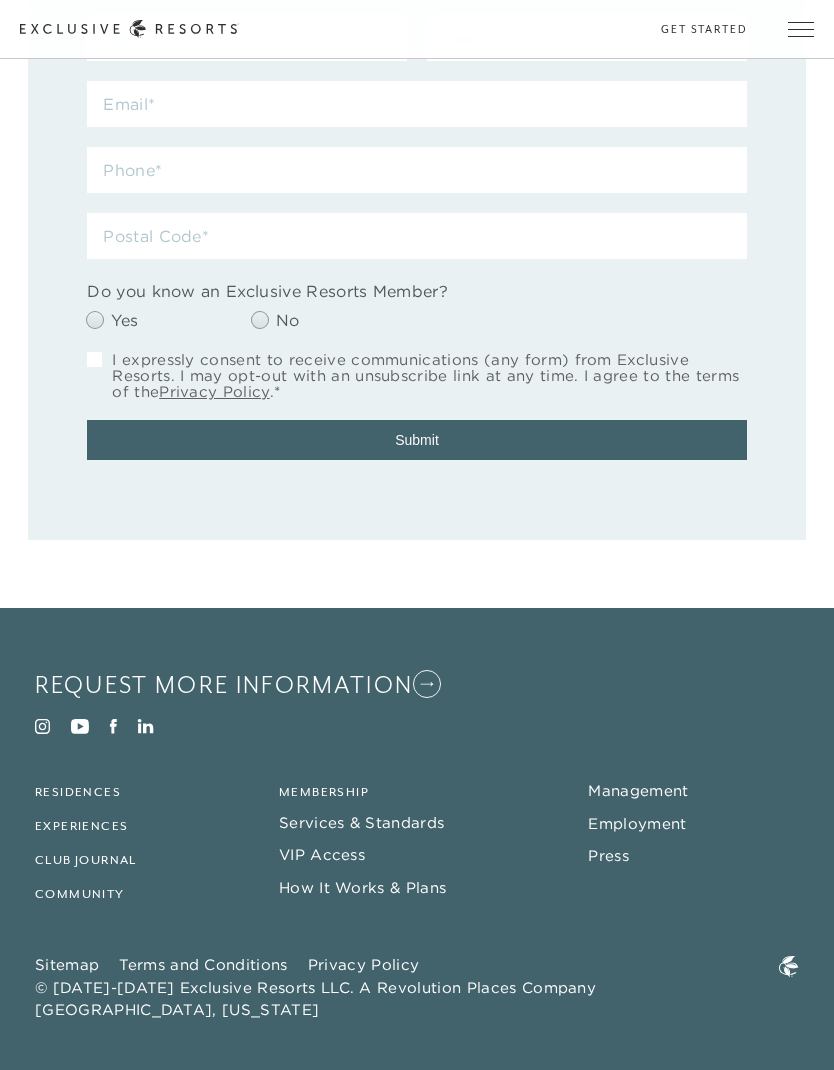 scroll, scrollTop: 9087, scrollLeft: 0, axis: vertical 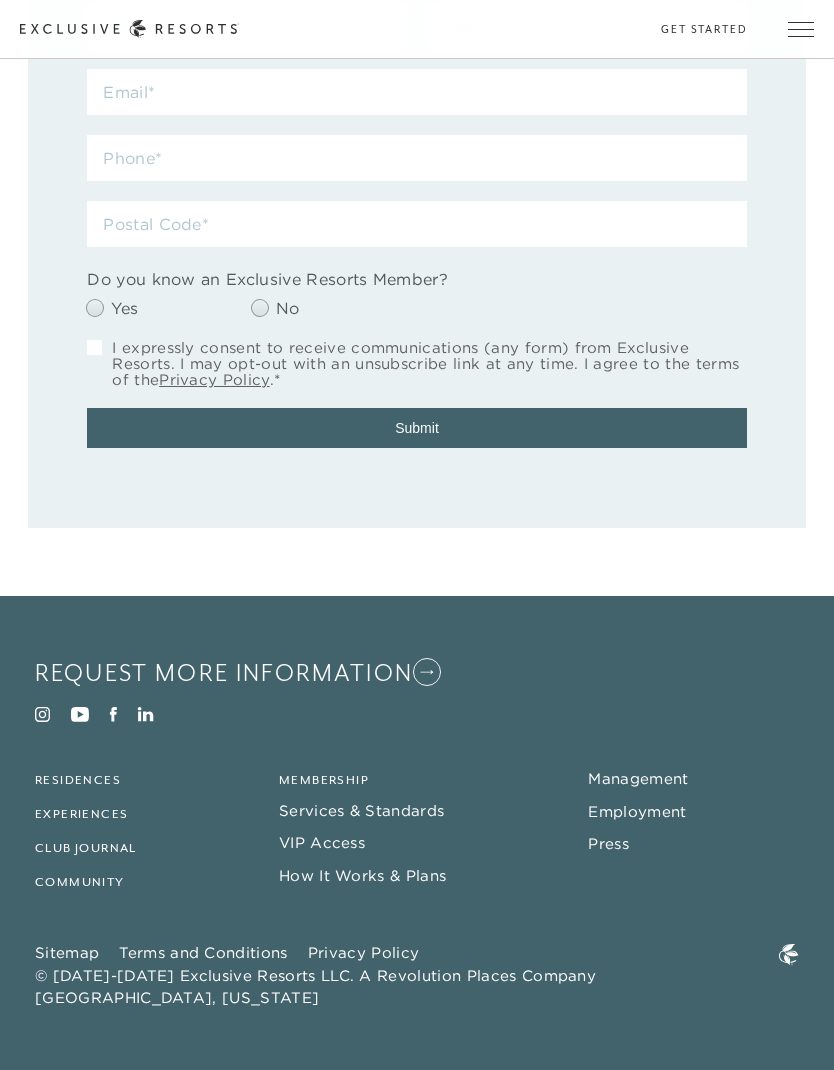 click on "Press" at bounding box center (608, 843) 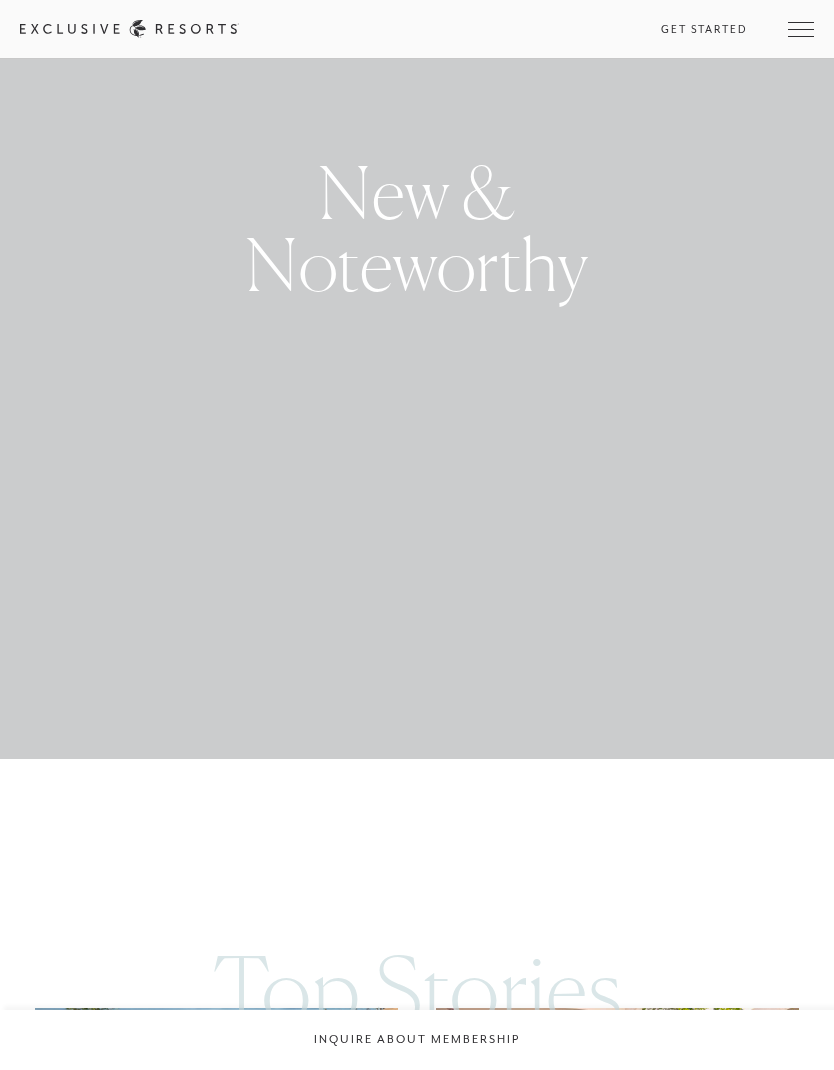 scroll, scrollTop: 0, scrollLeft: 0, axis: both 